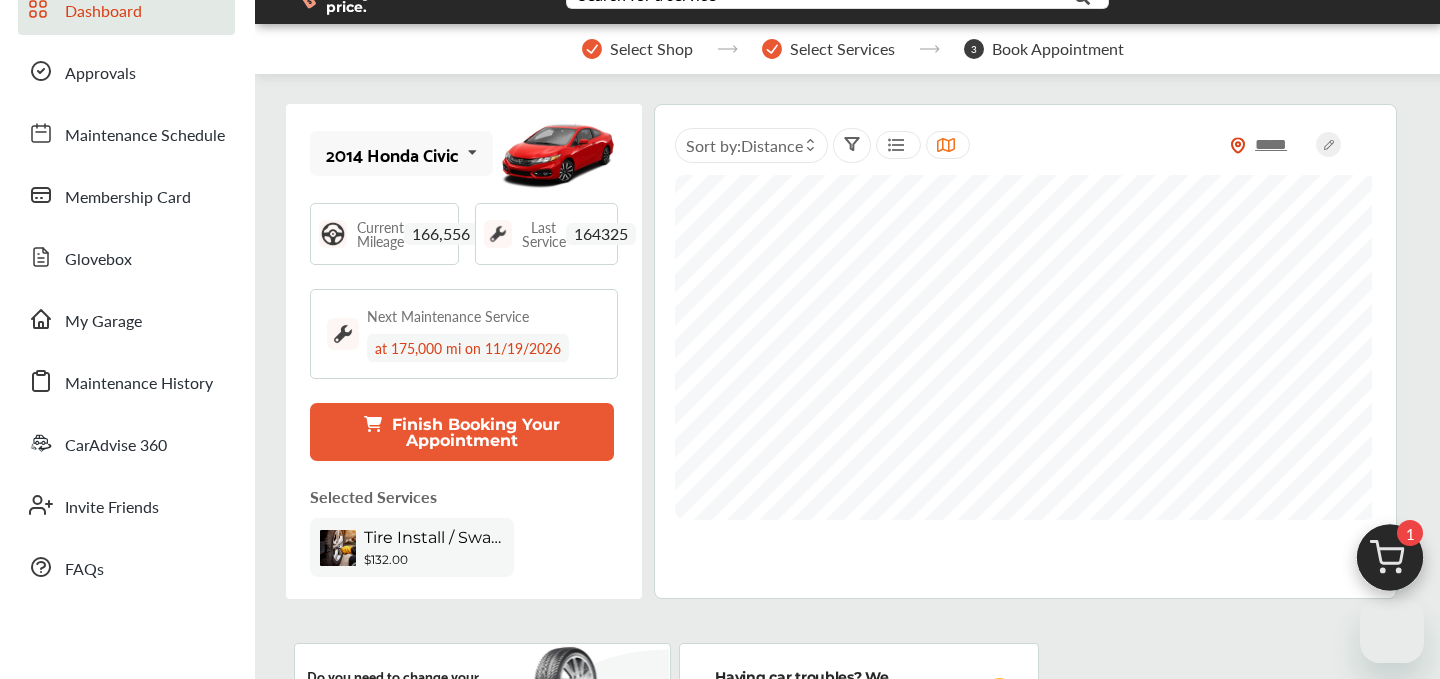 scroll, scrollTop: 31, scrollLeft: 0, axis: vertical 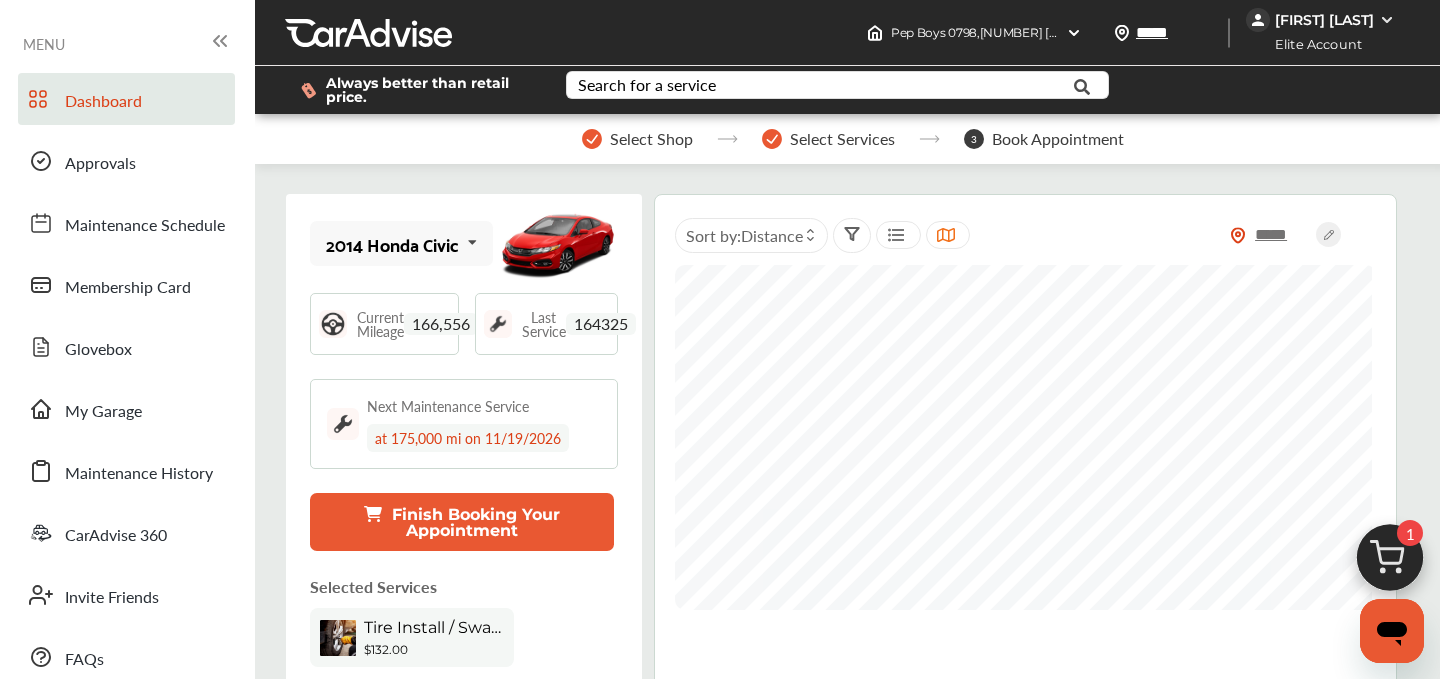 click at bounding box center [1390, 563] 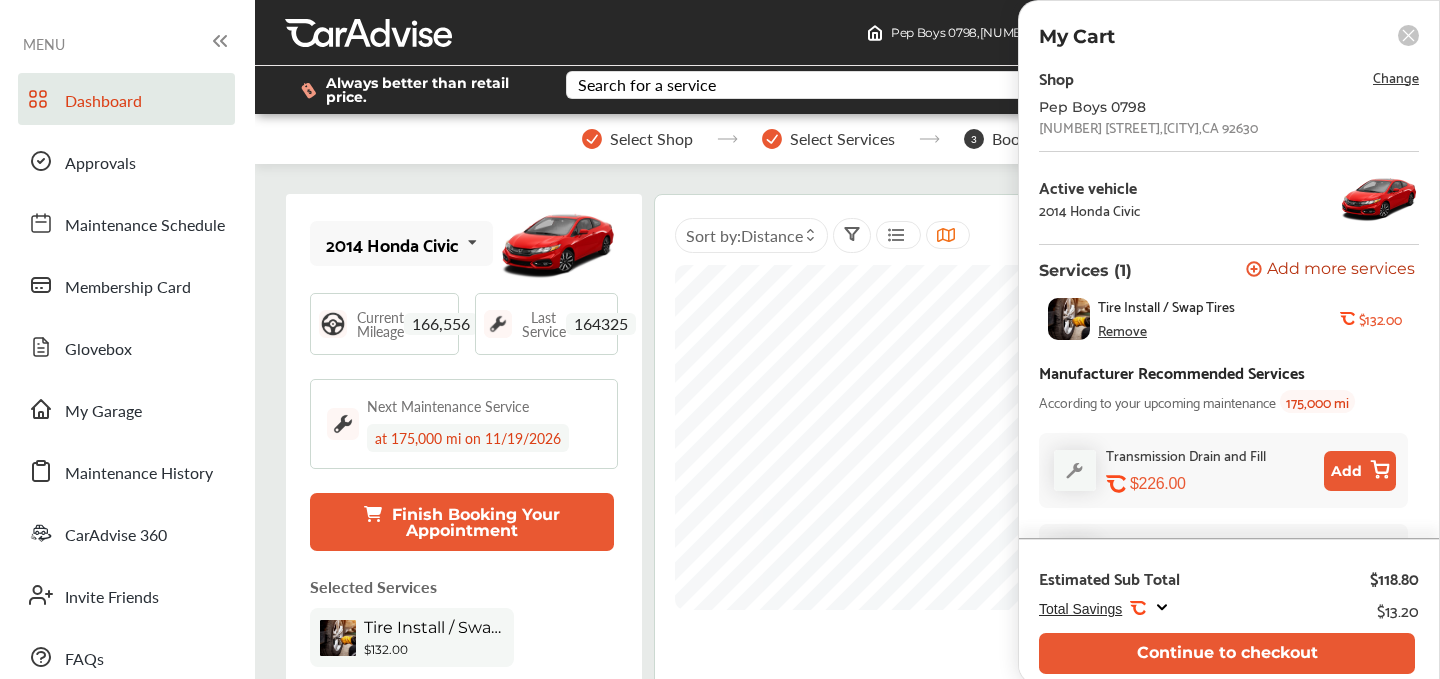 click on "Change" at bounding box center [1396, 76] 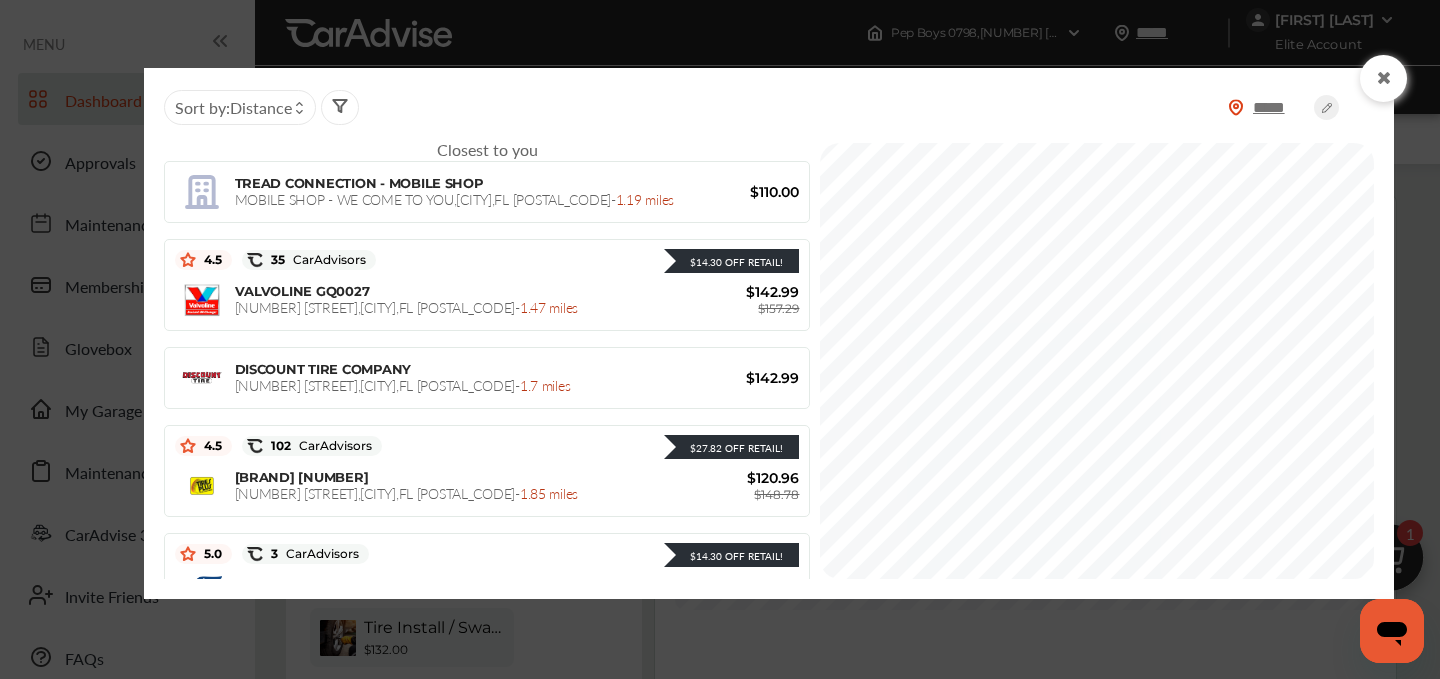 click 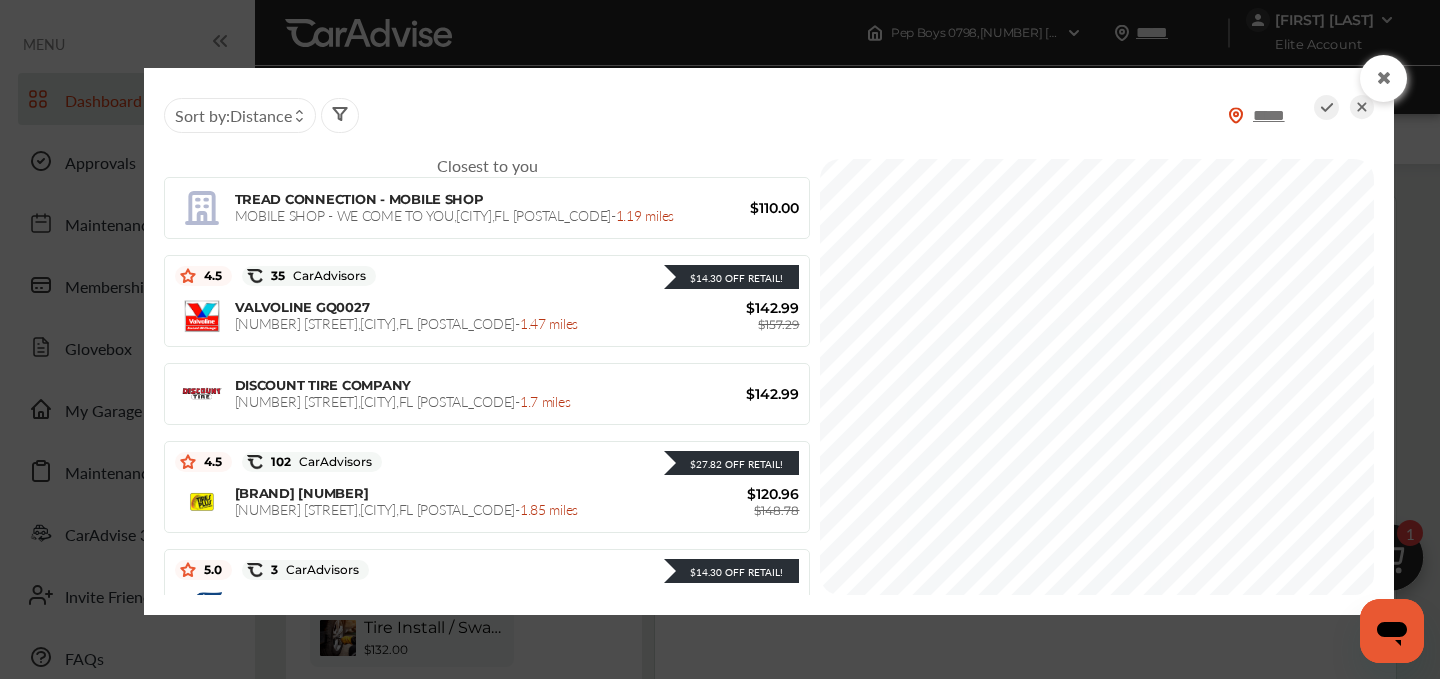 click 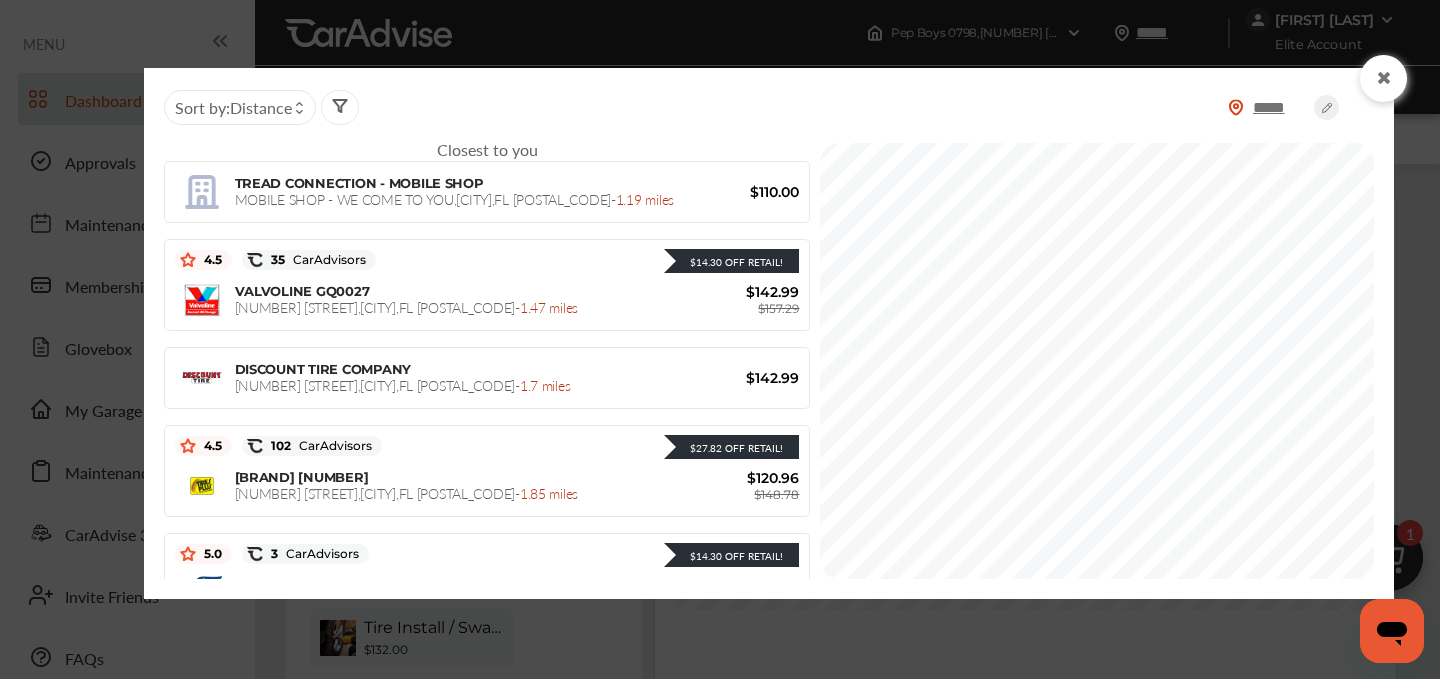 click at bounding box center (1383, 78) 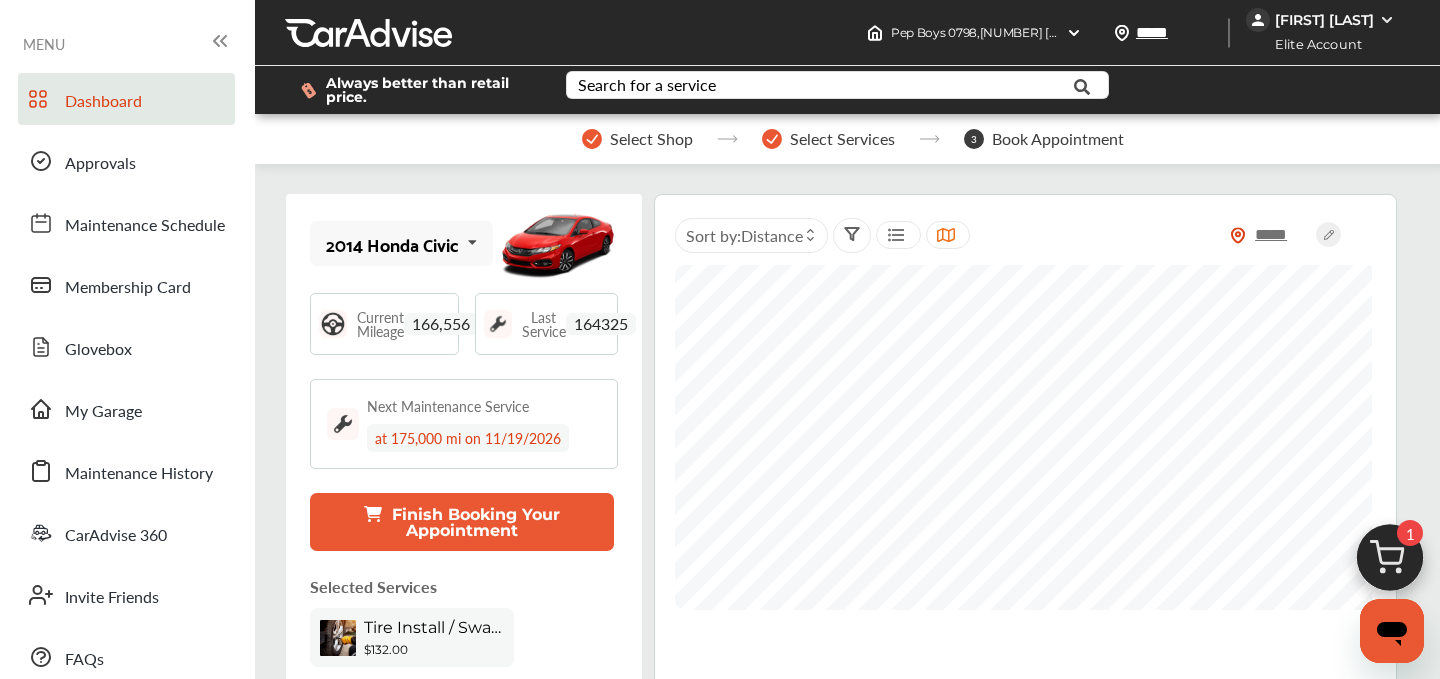 click at bounding box center (1390, 563) 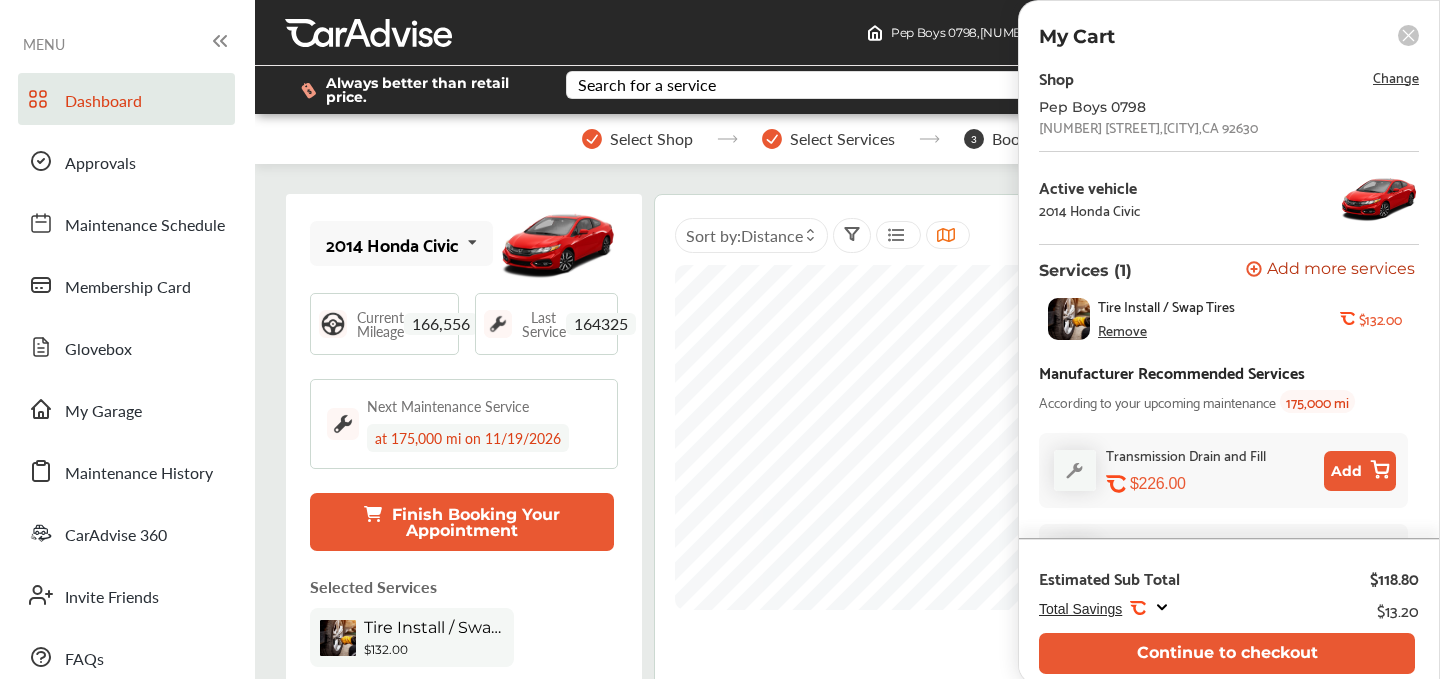 click on "Remove" at bounding box center (1122, 330) 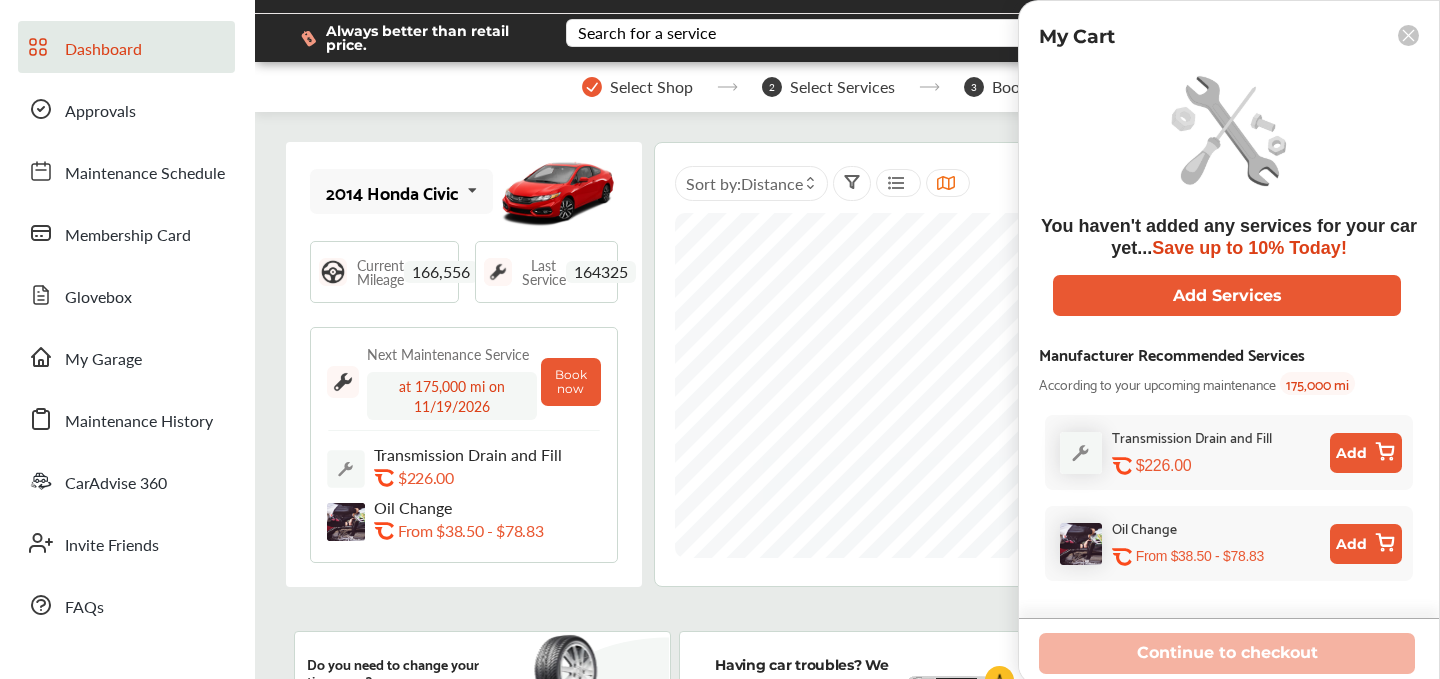 scroll, scrollTop: 51, scrollLeft: 0, axis: vertical 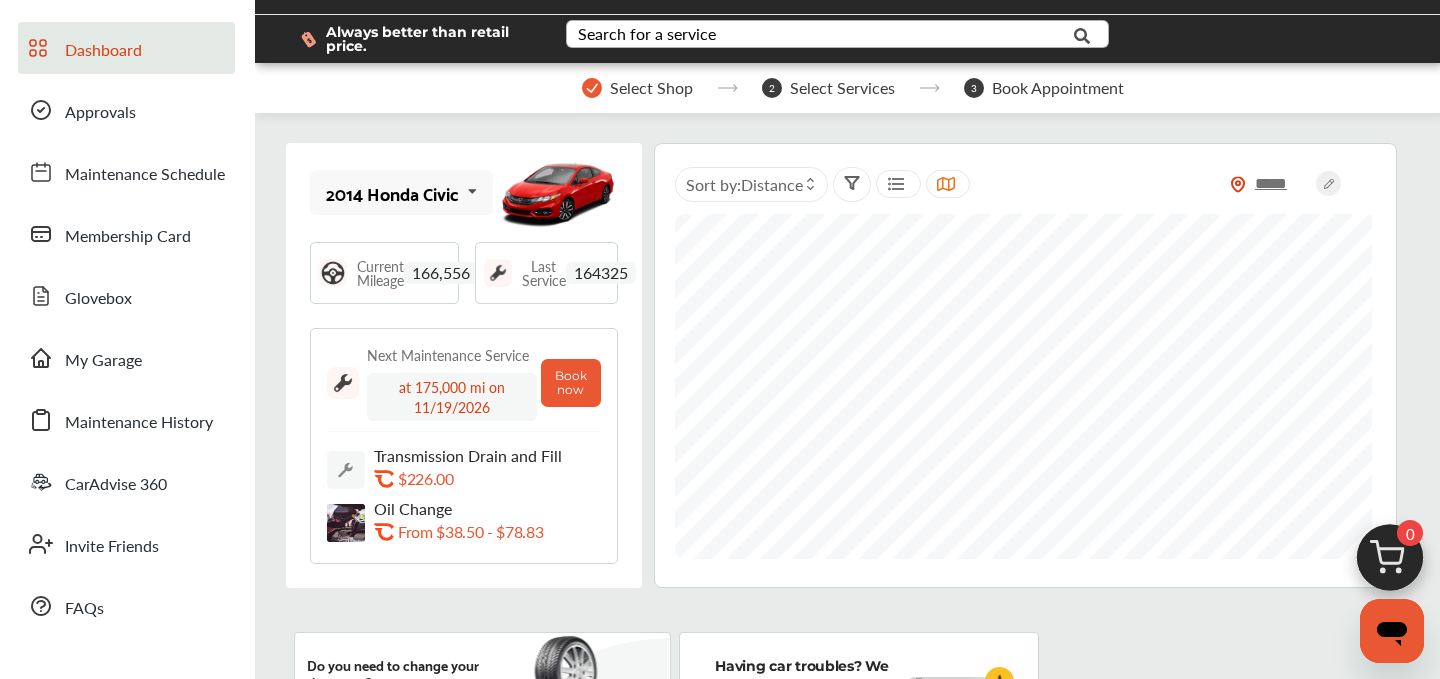click on "Search for a service" at bounding box center [647, 34] 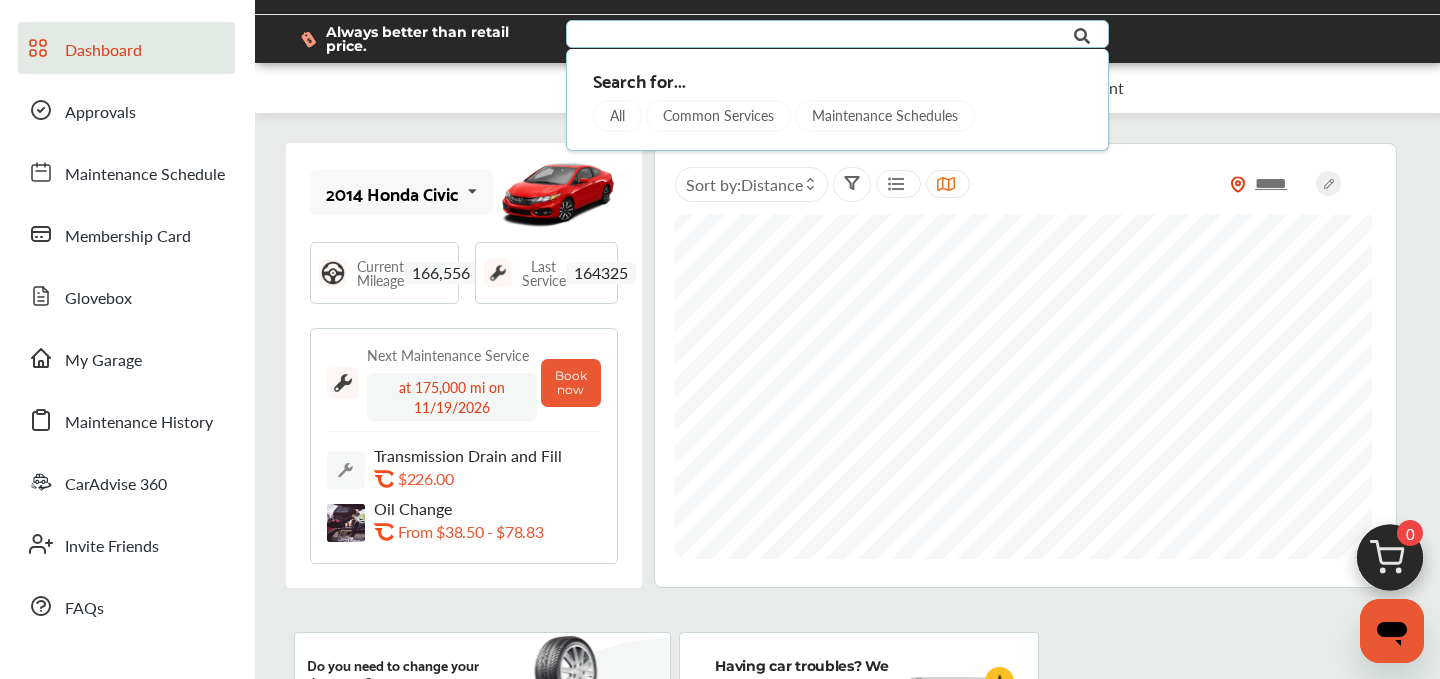 paste on "**********" 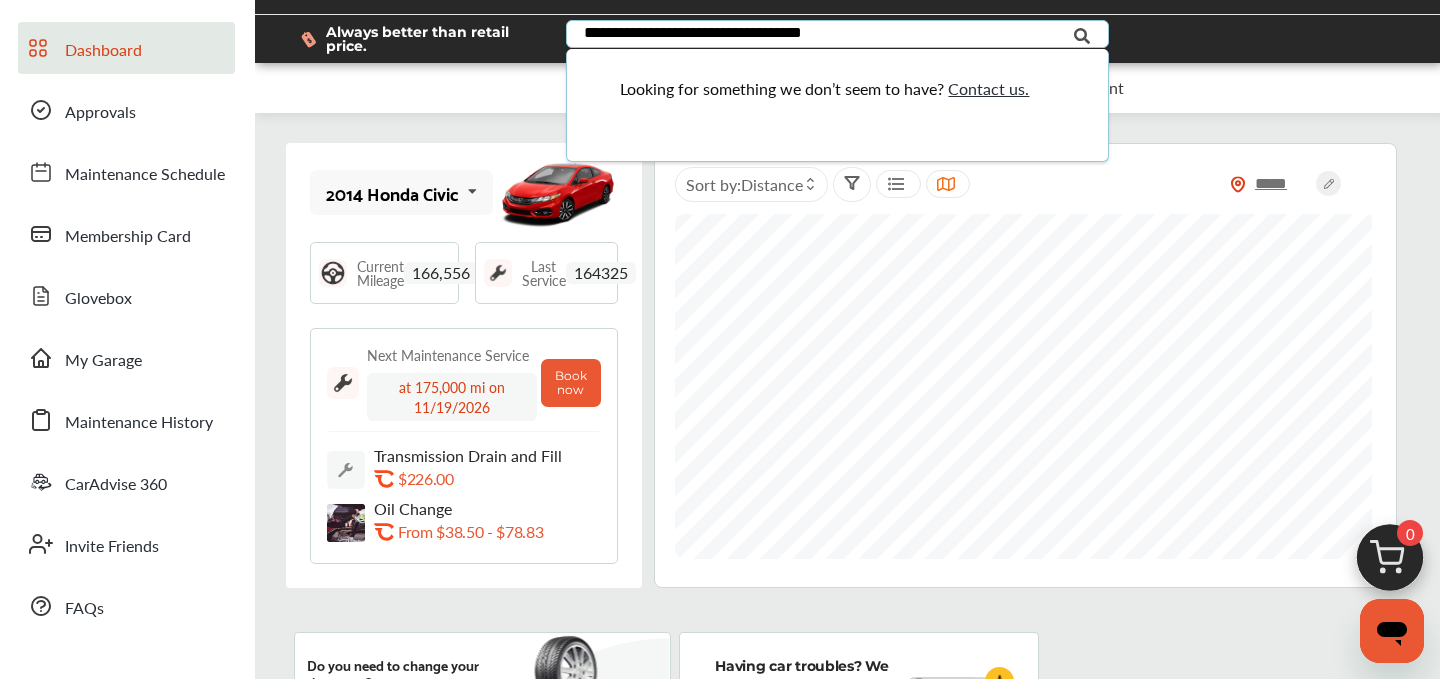 type on "**********" 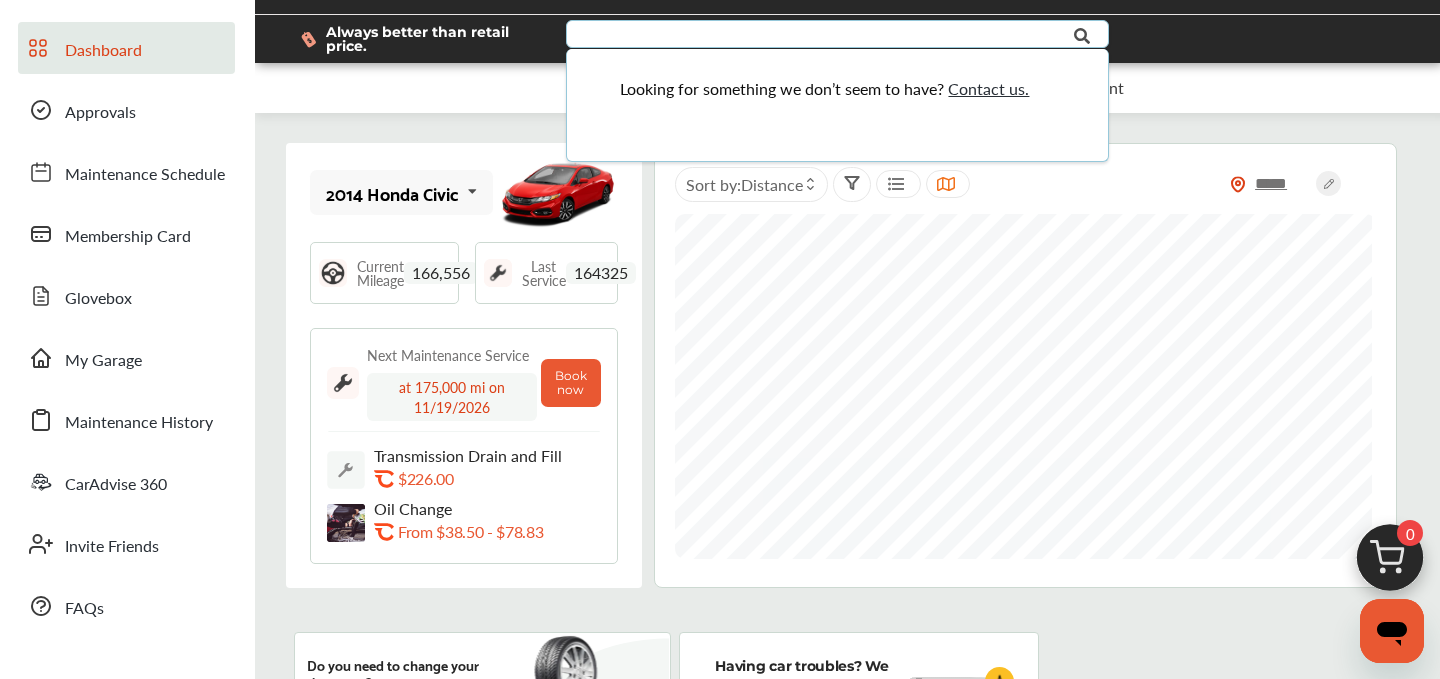 click at bounding box center (1390, 563) 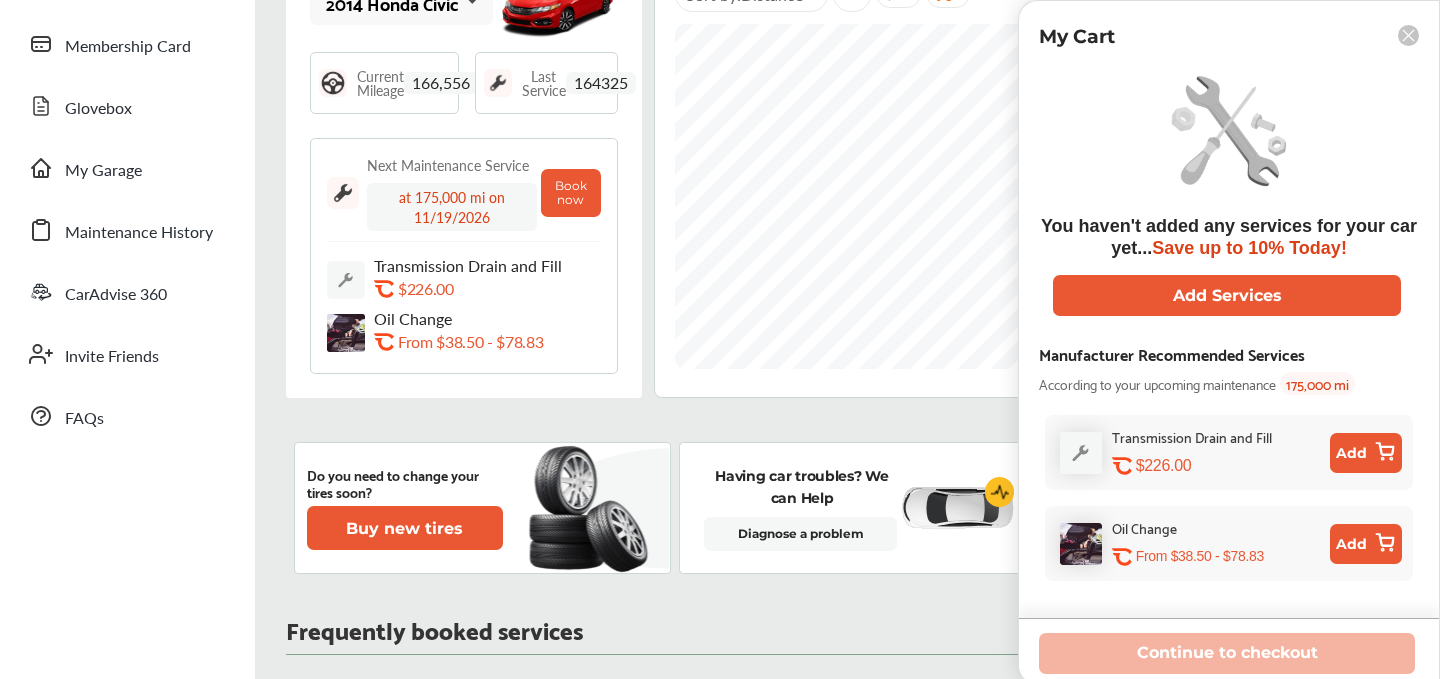 scroll, scrollTop: 240, scrollLeft: 0, axis: vertical 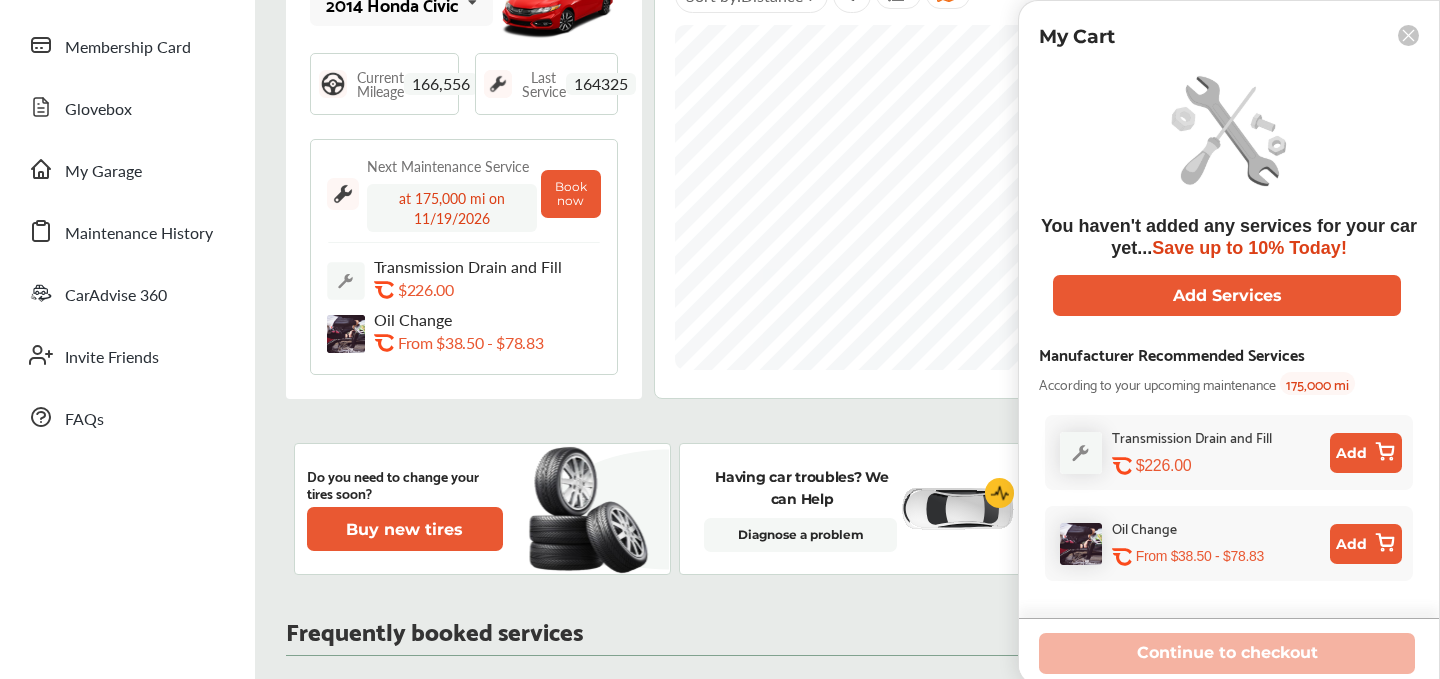 click 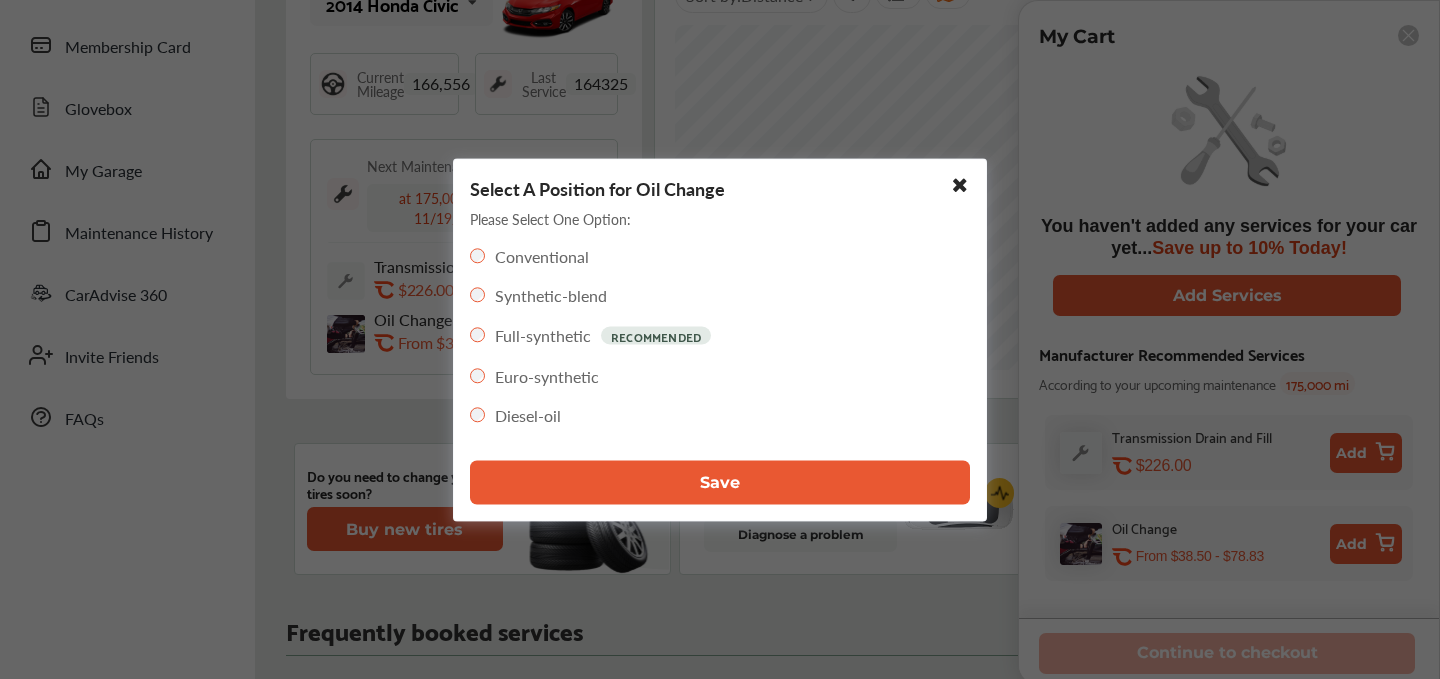 click on "Save" at bounding box center (720, 482) 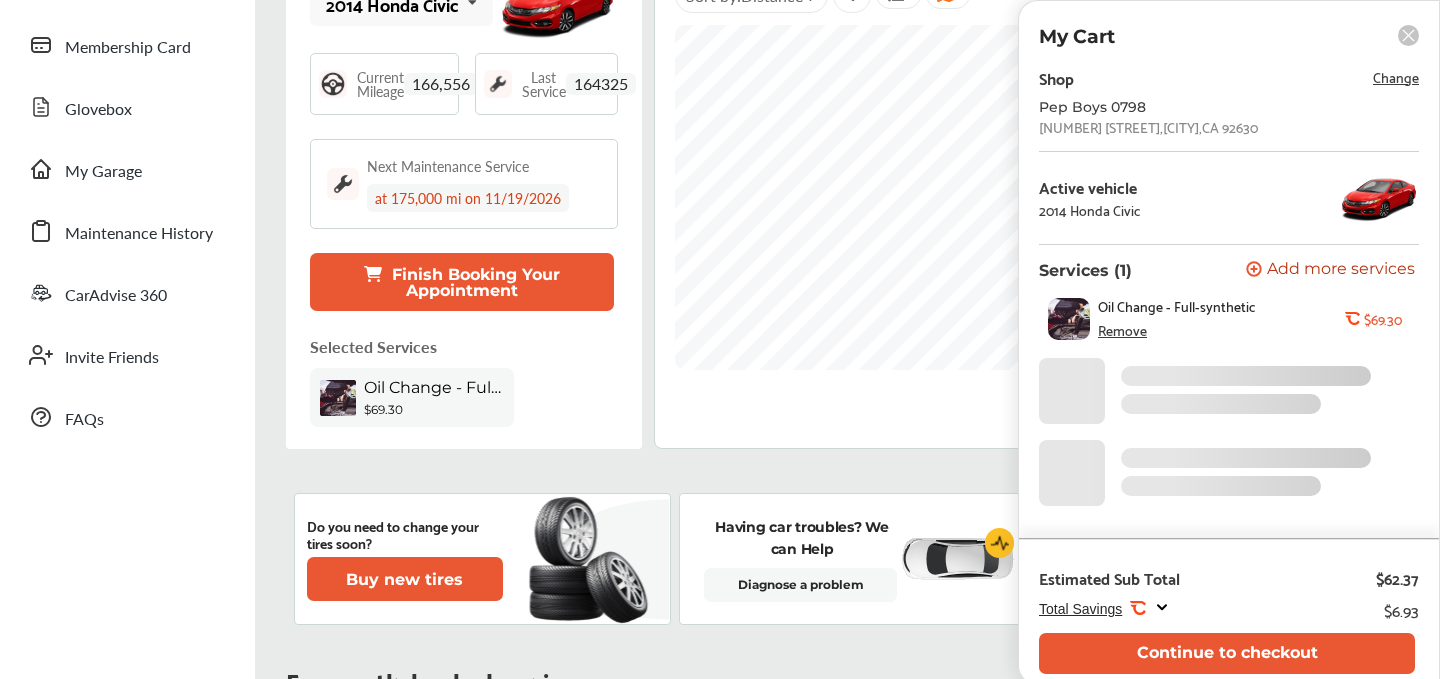 click on "Estimated Sub Total $62.37" at bounding box center [1229, 575] 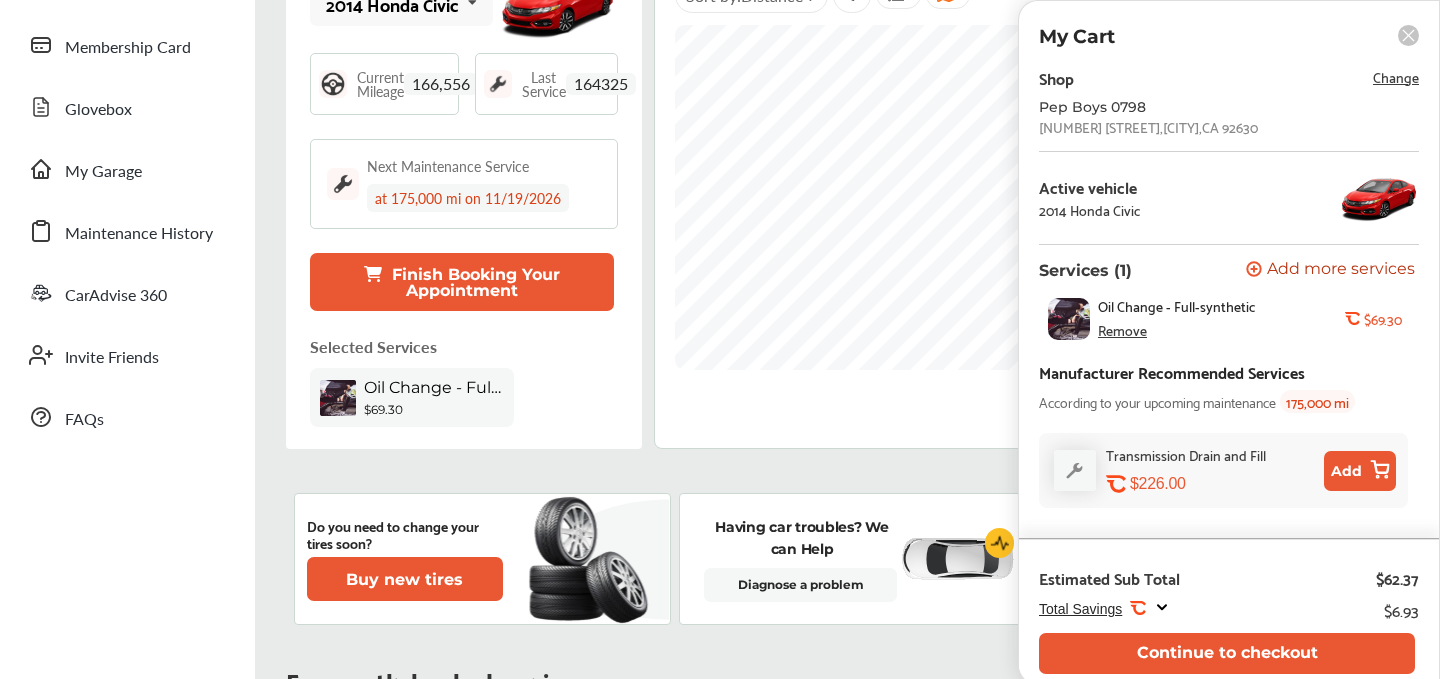 click on "My Cart
Shop Change Pep Boys 0798 22671 LAKE FOREST DR ,  LAKE FOREST ,  CA   92630 Active vehicle 2014 Honda Civic Services (1) Add a service
Add more services Oil Change - Full-synthetic Remove
.st0{fill:#FA4A1C;}
$69.30 Manufacturer Recommended Services According to your upcoming maintenance  175,000 mi Transmission Drain and Fill
.st0{fill:#FA4A1C;}
$226.00 Add
Estimated Sub Total $62.37 Total Savings
.st0{fill:#FA4A1C;}
$6.93 Continue to checkout" at bounding box center [1229, 342] 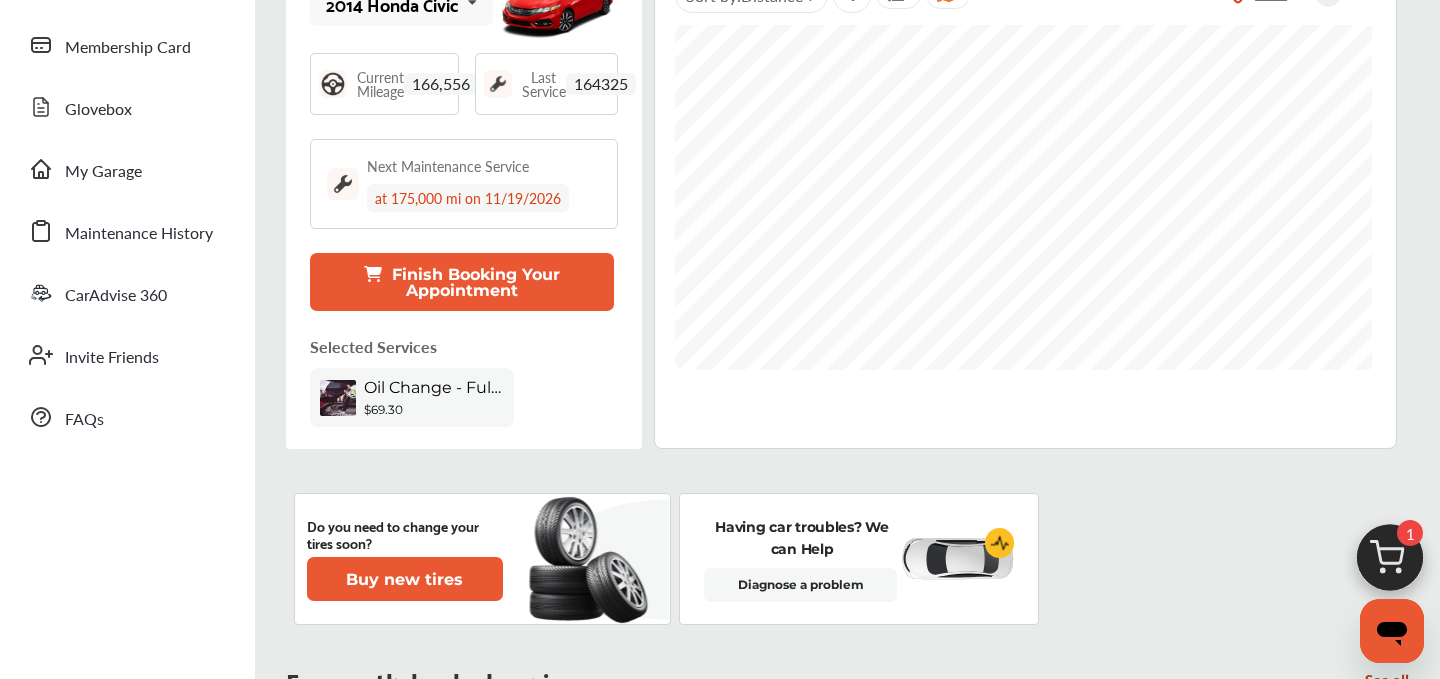 click at bounding box center [1390, 563] 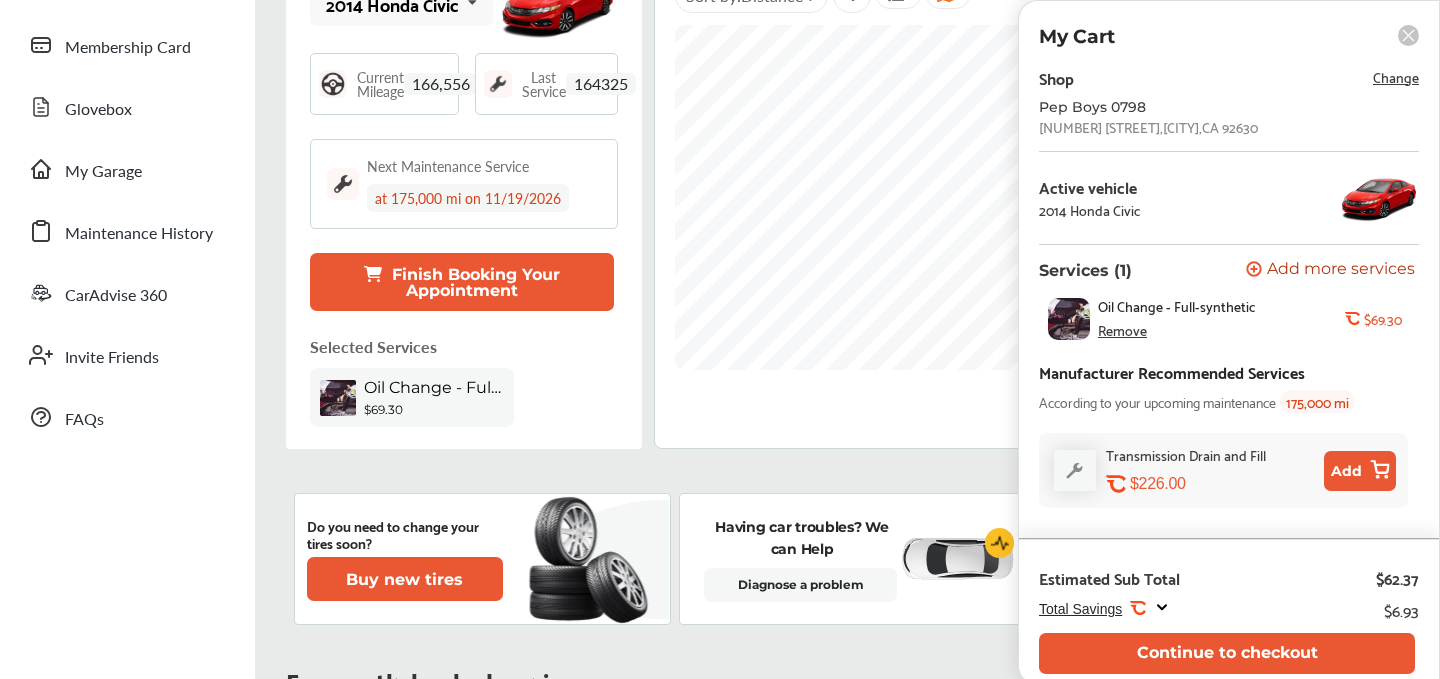 click on "Change" at bounding box center [1396, 76] 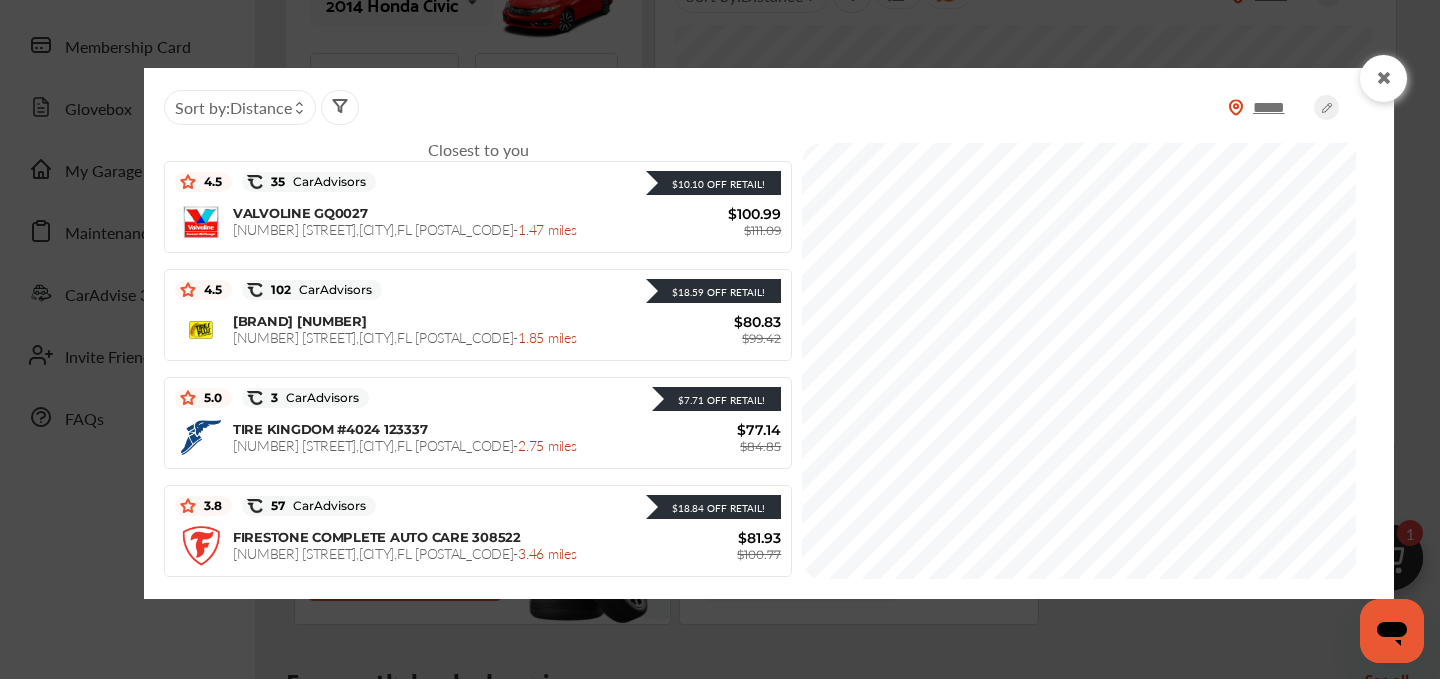 click at bounding box center [1383, 78] 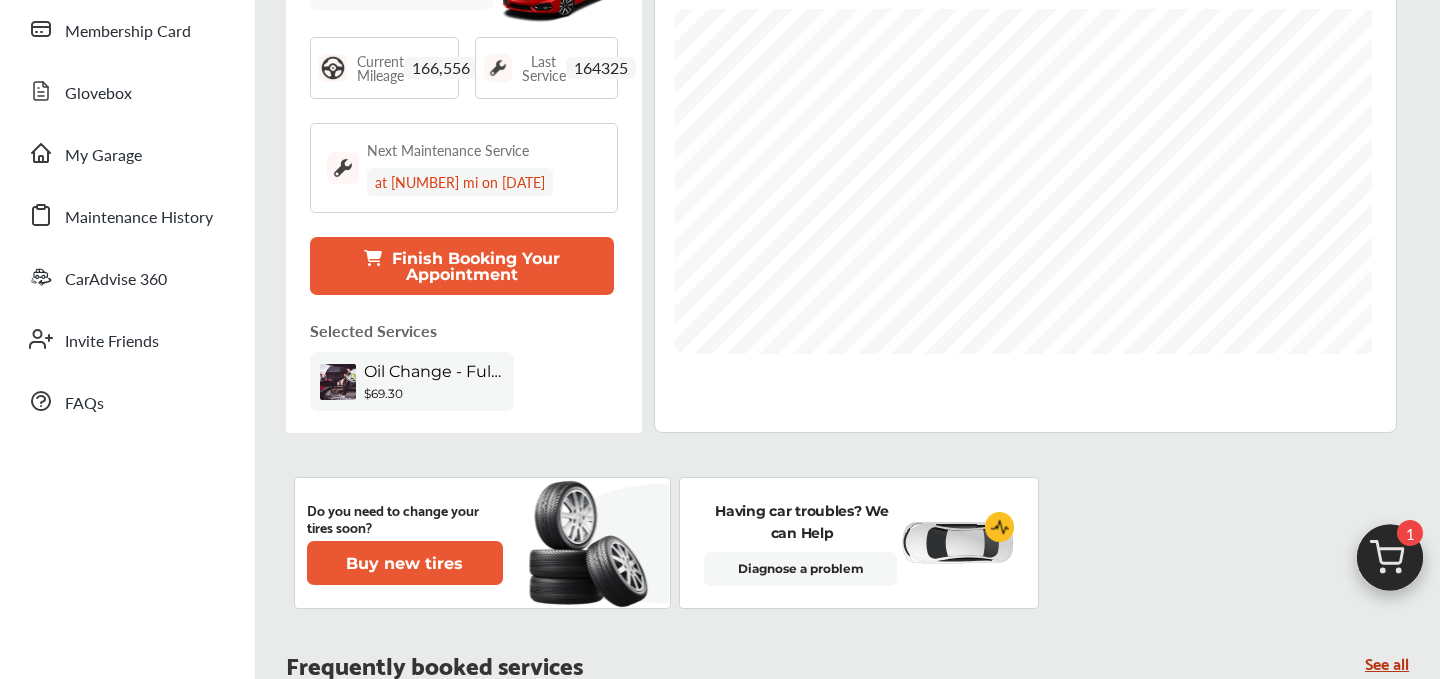 scroll, scrollTop: 343, scrollLeft: 0, axis: vertical 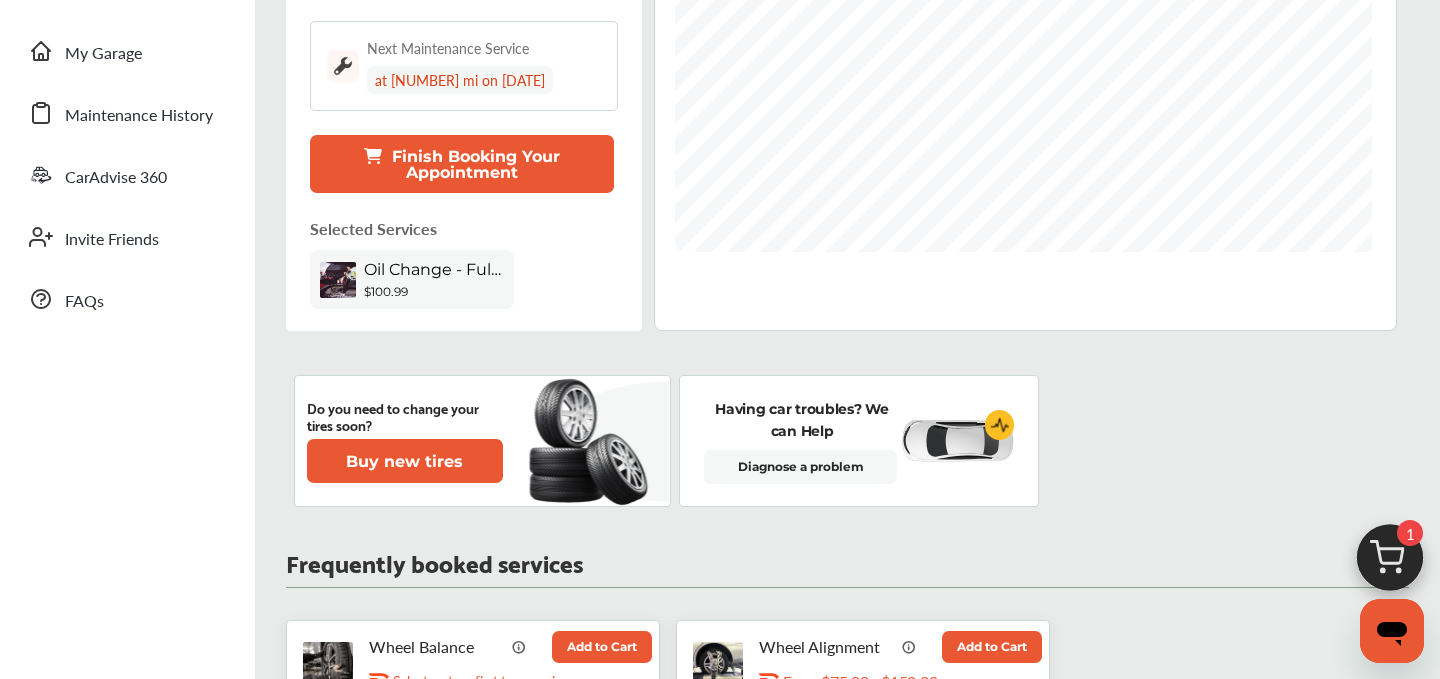 click at bounding box center (1390, 563) 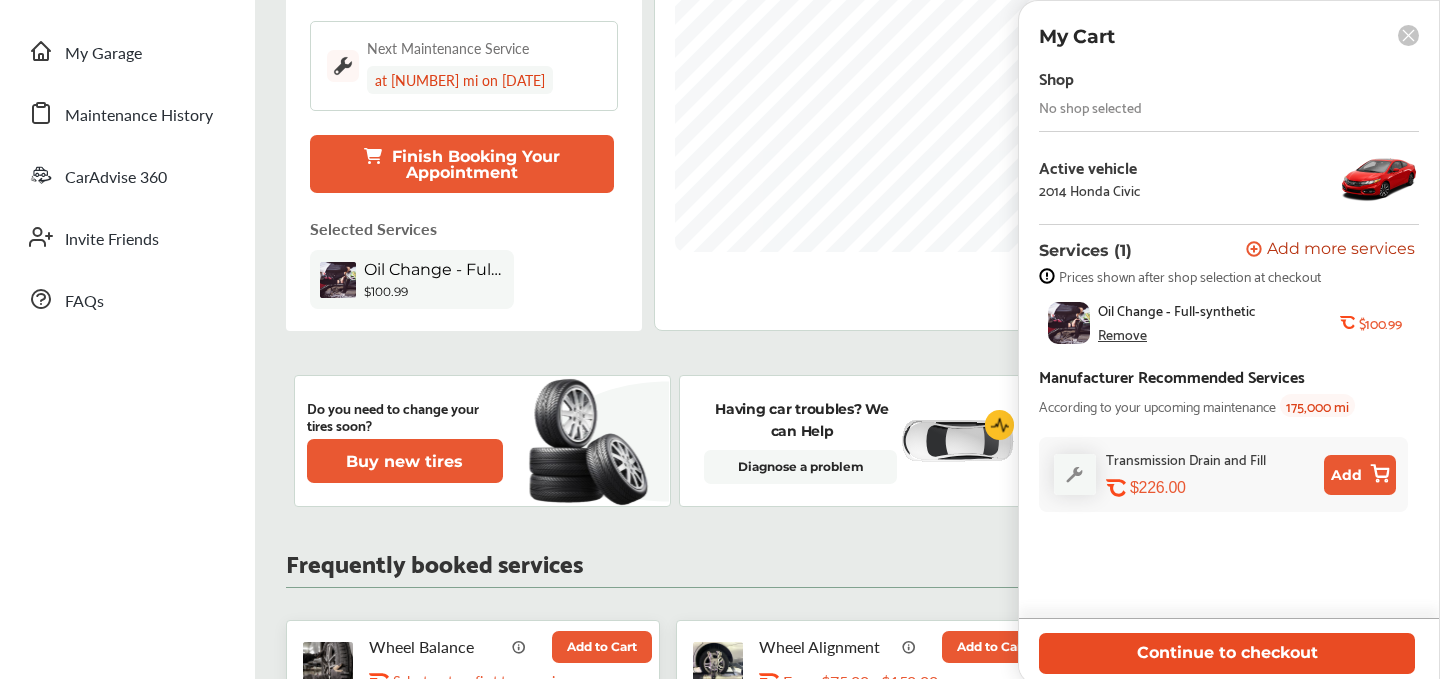 click on "Continue to checkout" at bounding box center [1227, 653] 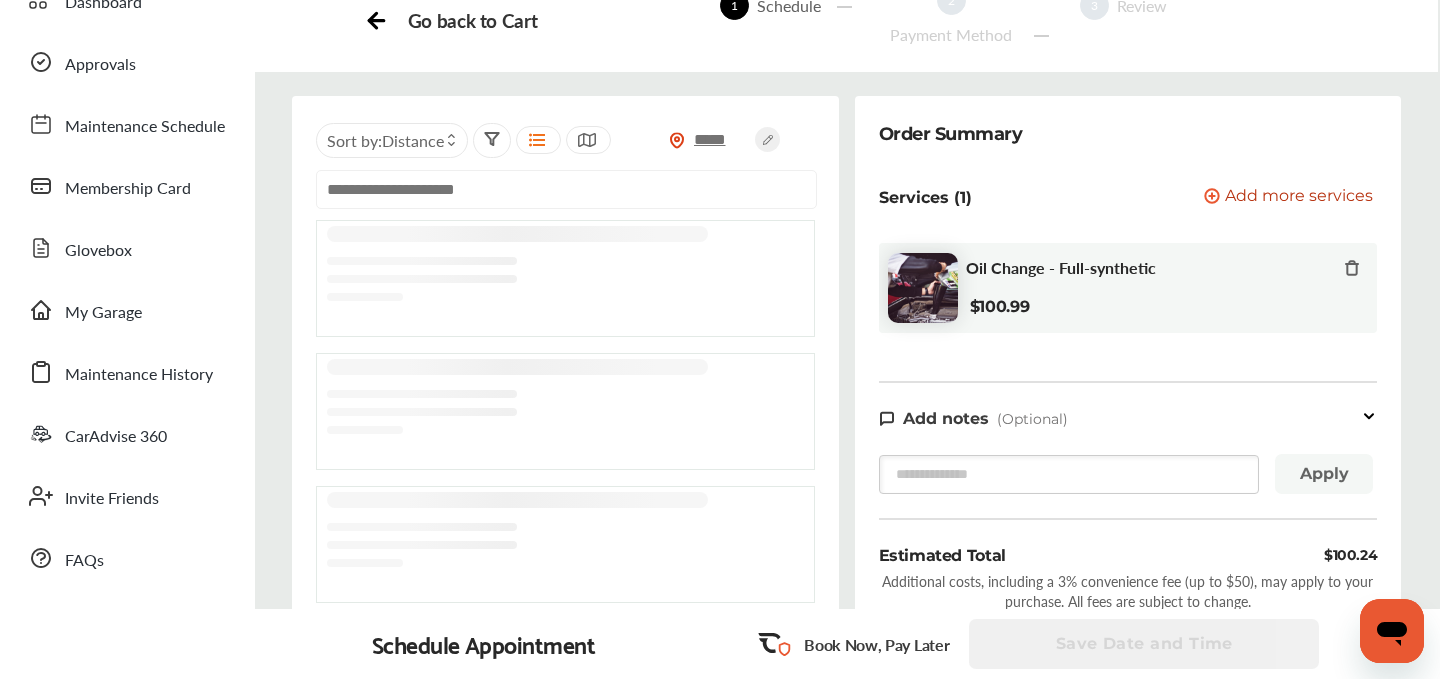 scroll, scrollTop: 0, scrollLeft: 0, axis: both 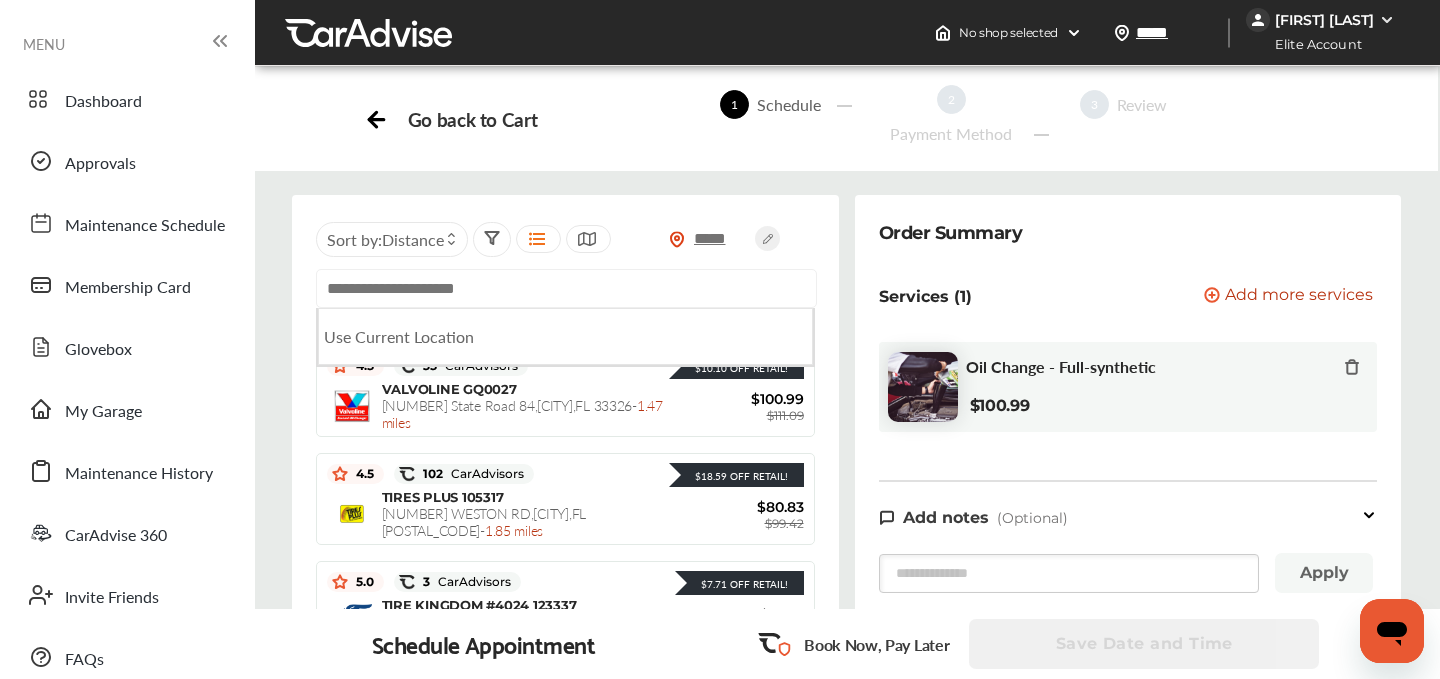 click at bounding box center [566, 288] 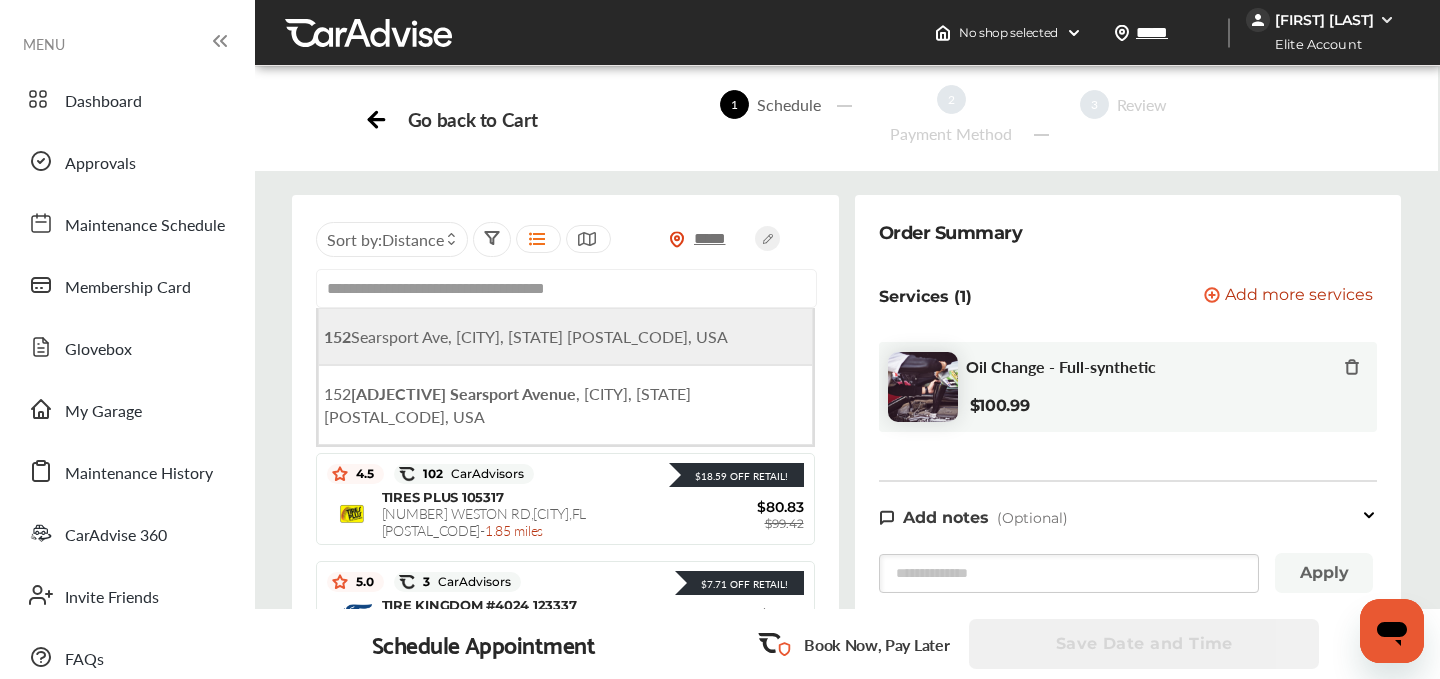 click on "152  Searsport Ave, Belfast, ME 04915, USA" at bounding box center [526, 336] 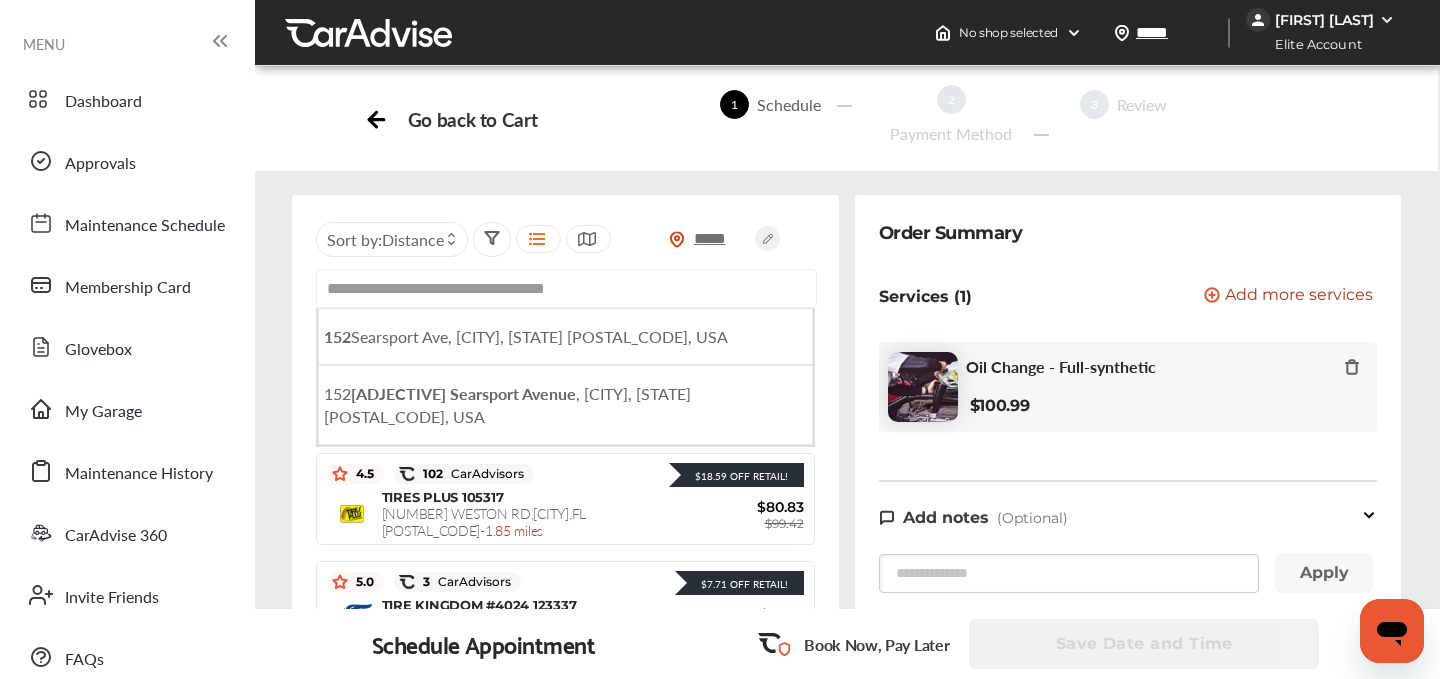 type on "**********" 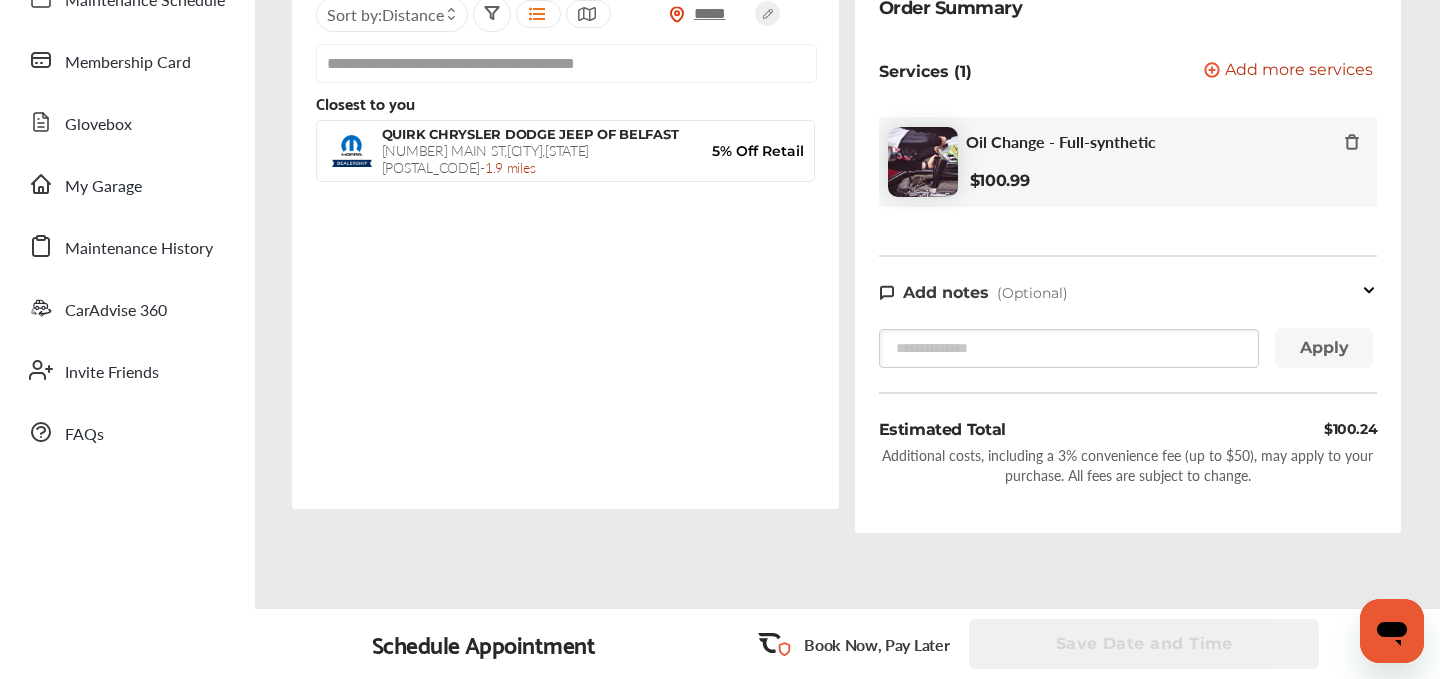 scroll, scrollTop: 0, scrollLeft: 0, axis: both 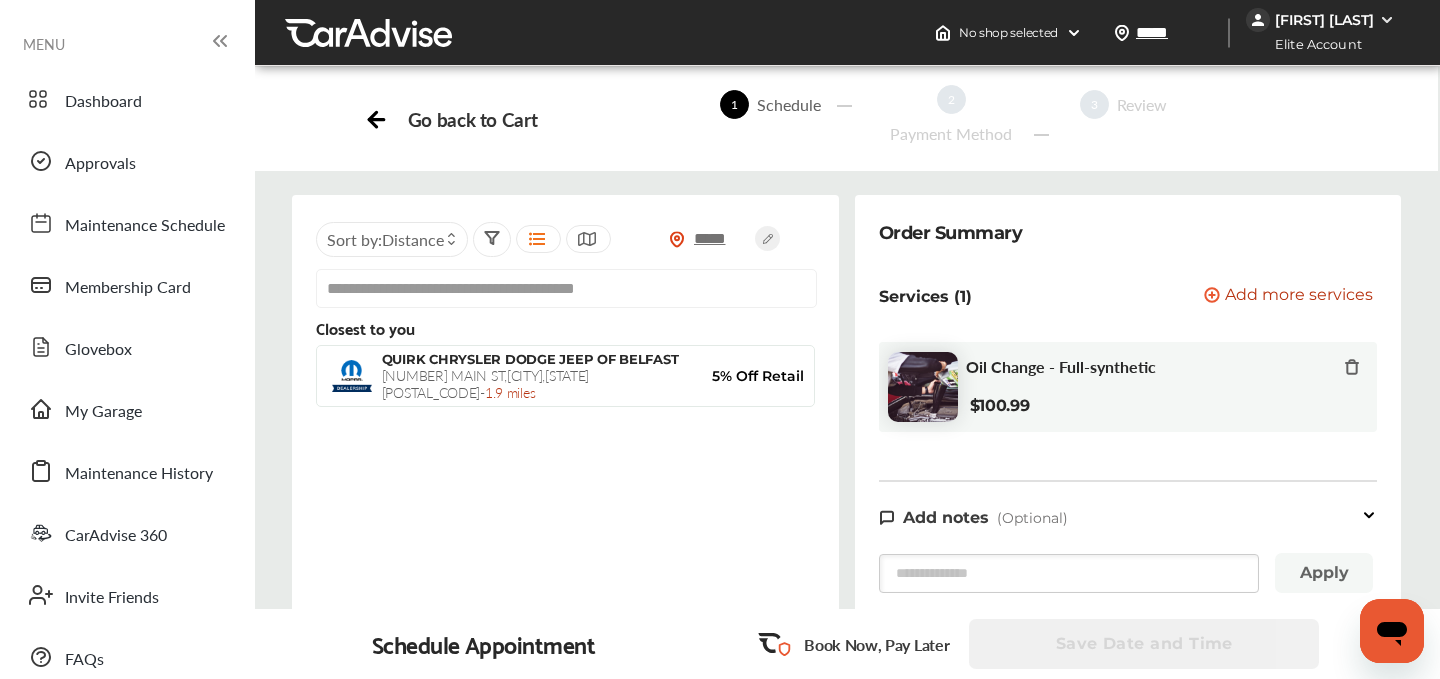 click on "**********" at bounding box center [566, 288] 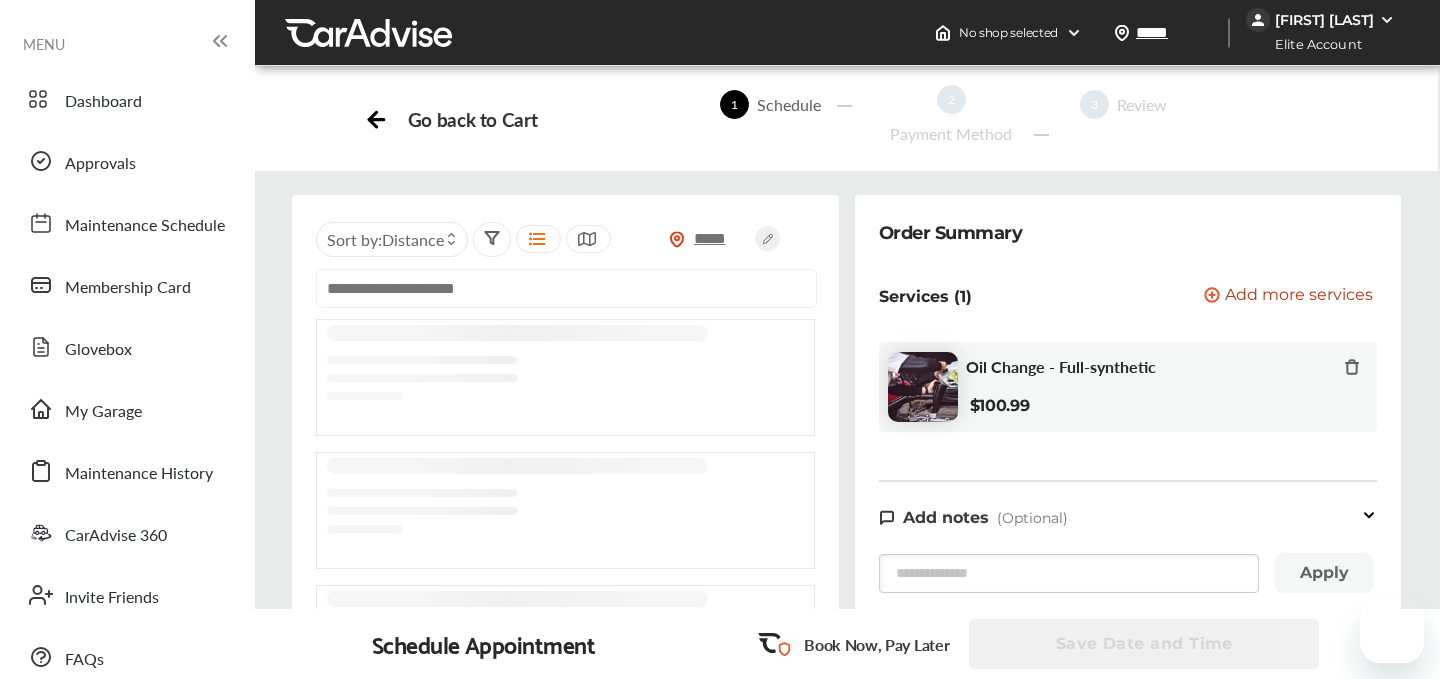 scroll, scrollTop: 0, scrollLeft: 0, axis: both 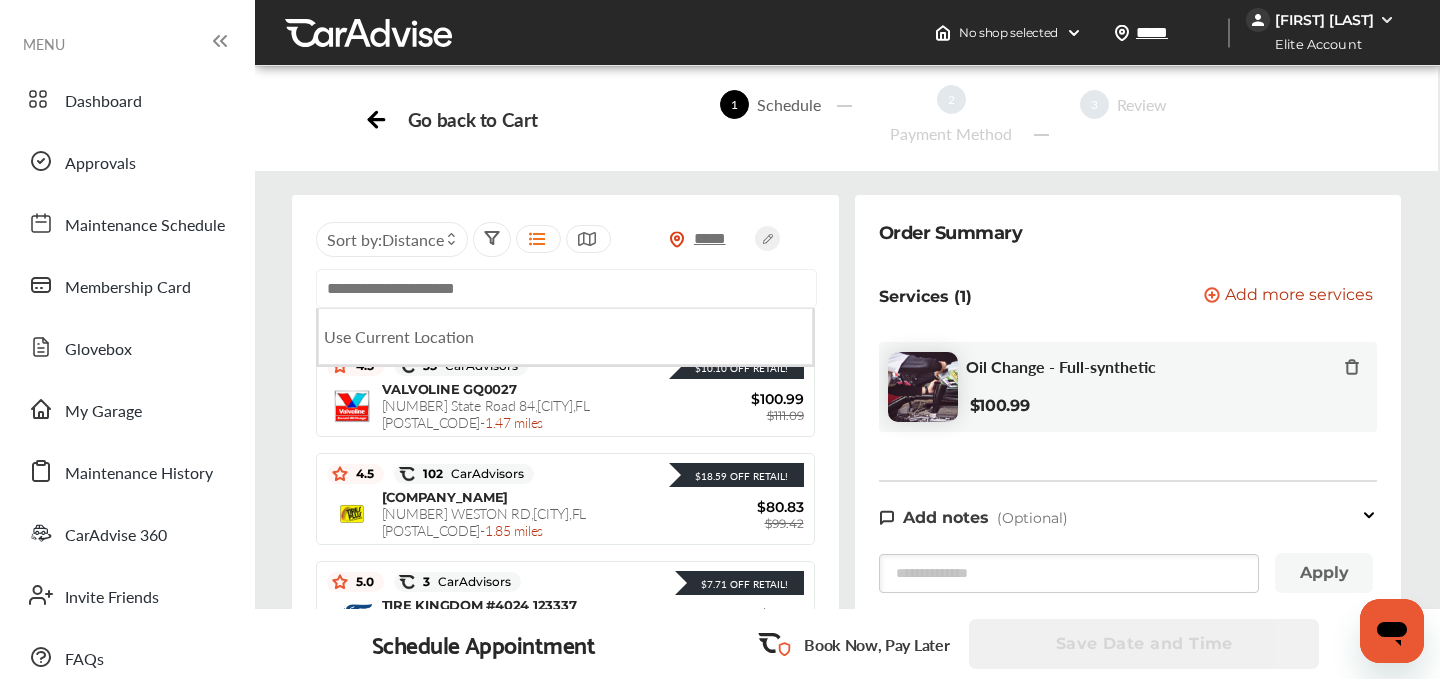 click at bounding box center [566, 288] 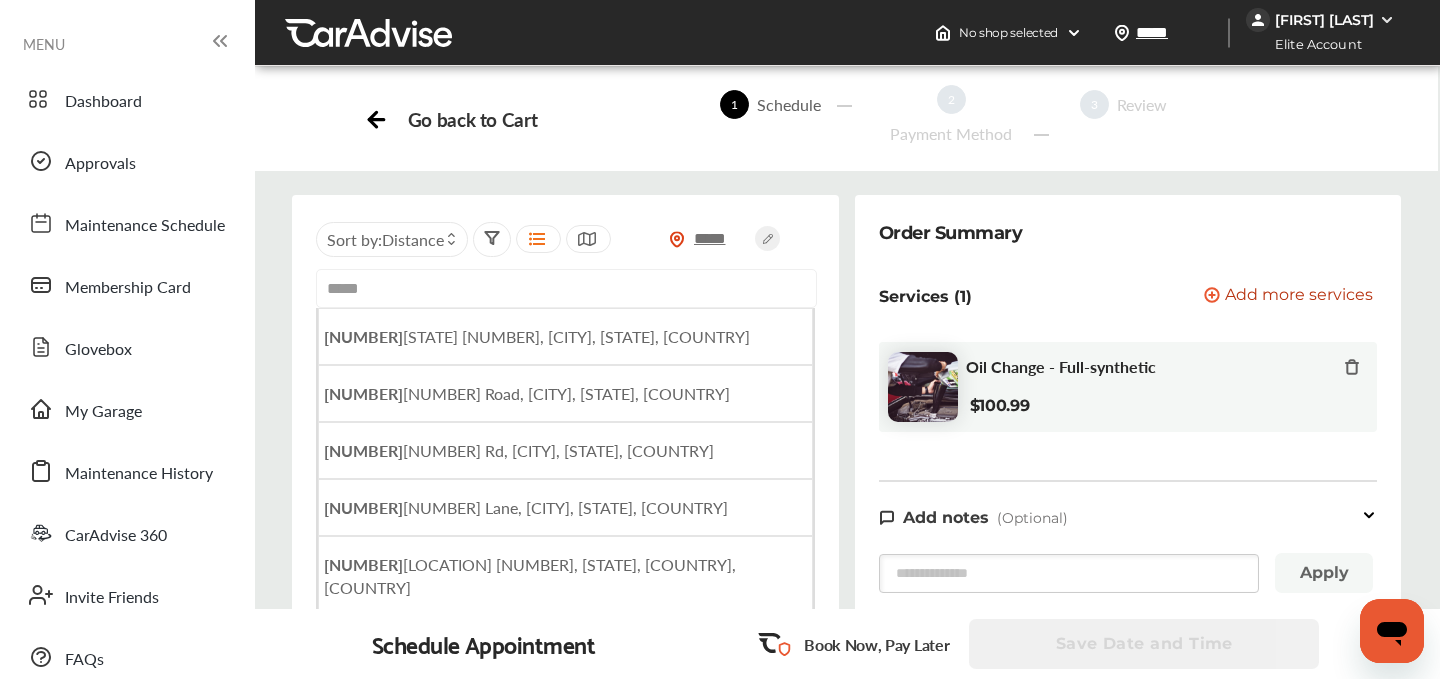 click on "*****" at bounding box center (566, 288) 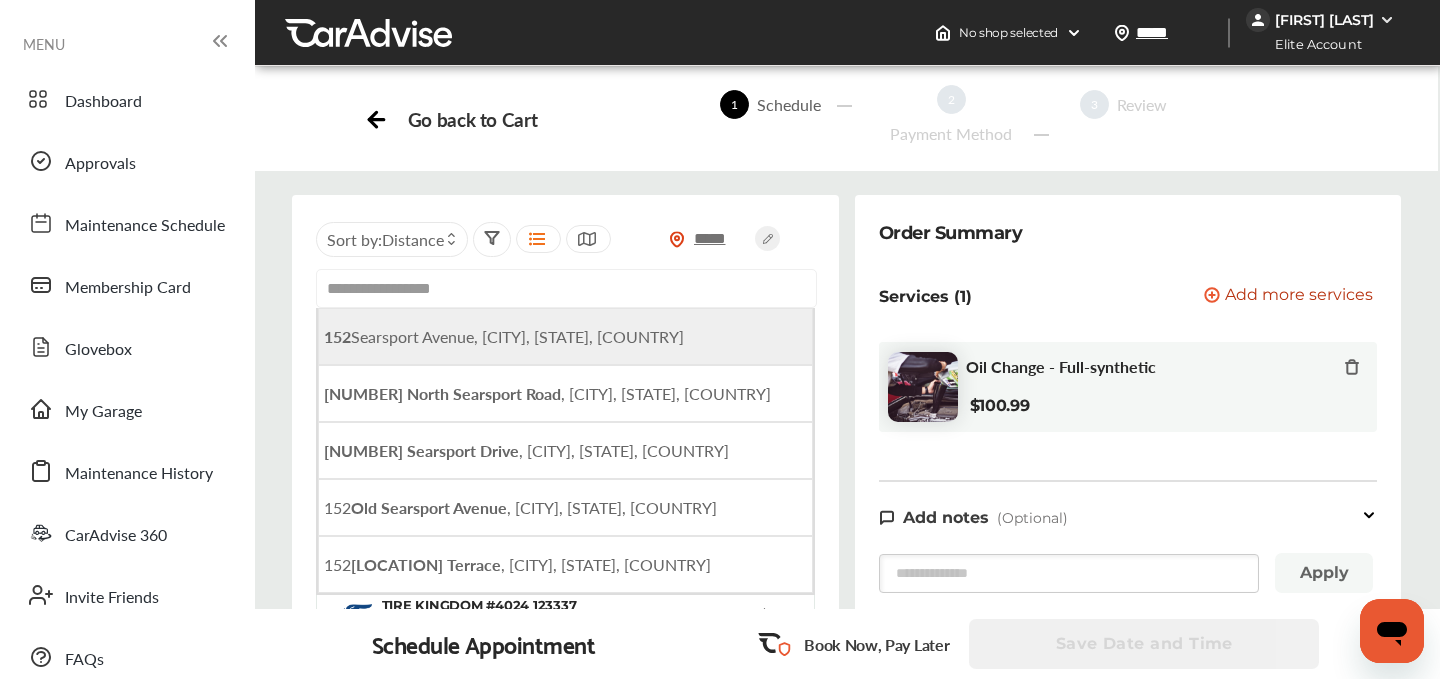 click on "[NUMBER]  Searsport Avenue, [CITY], [STATE], [COUNTRY]" at bounding box center (504, 336) 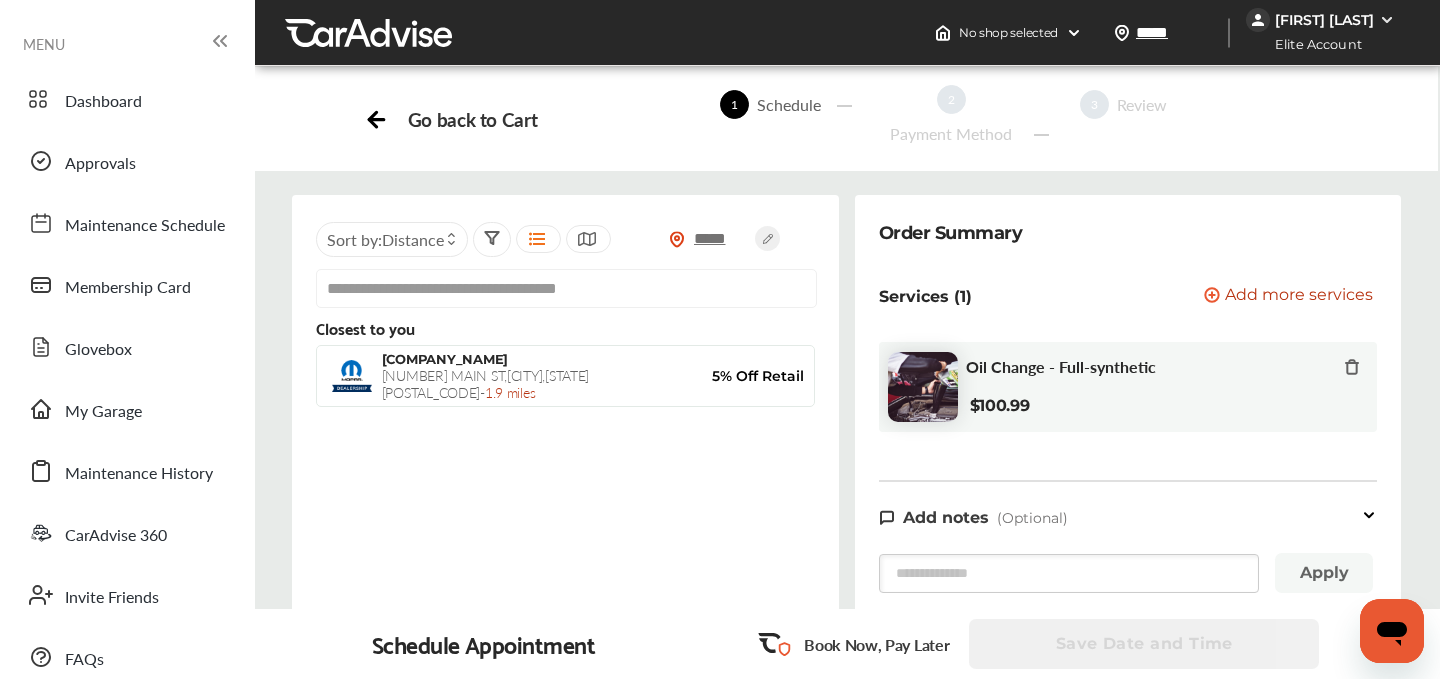 scroll, scrollTop: 208, scrollLeft: 0, axis: vertical 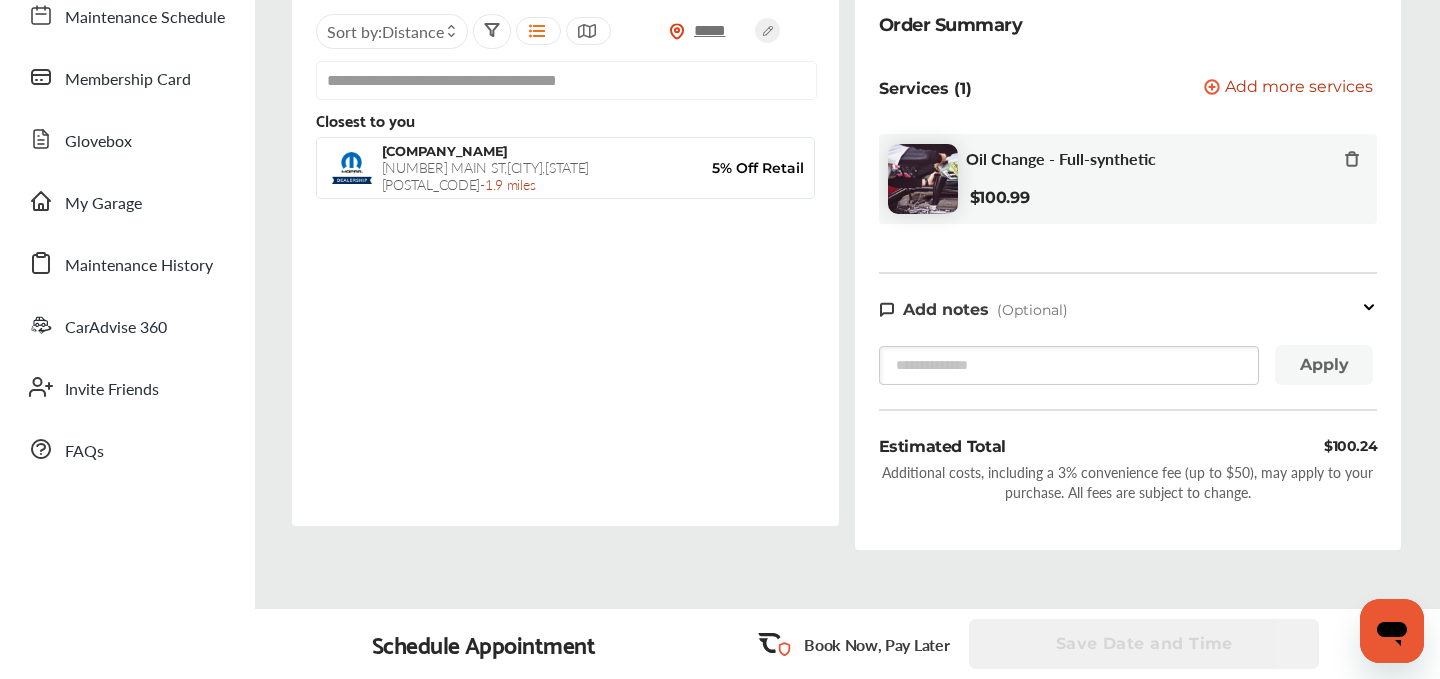 click 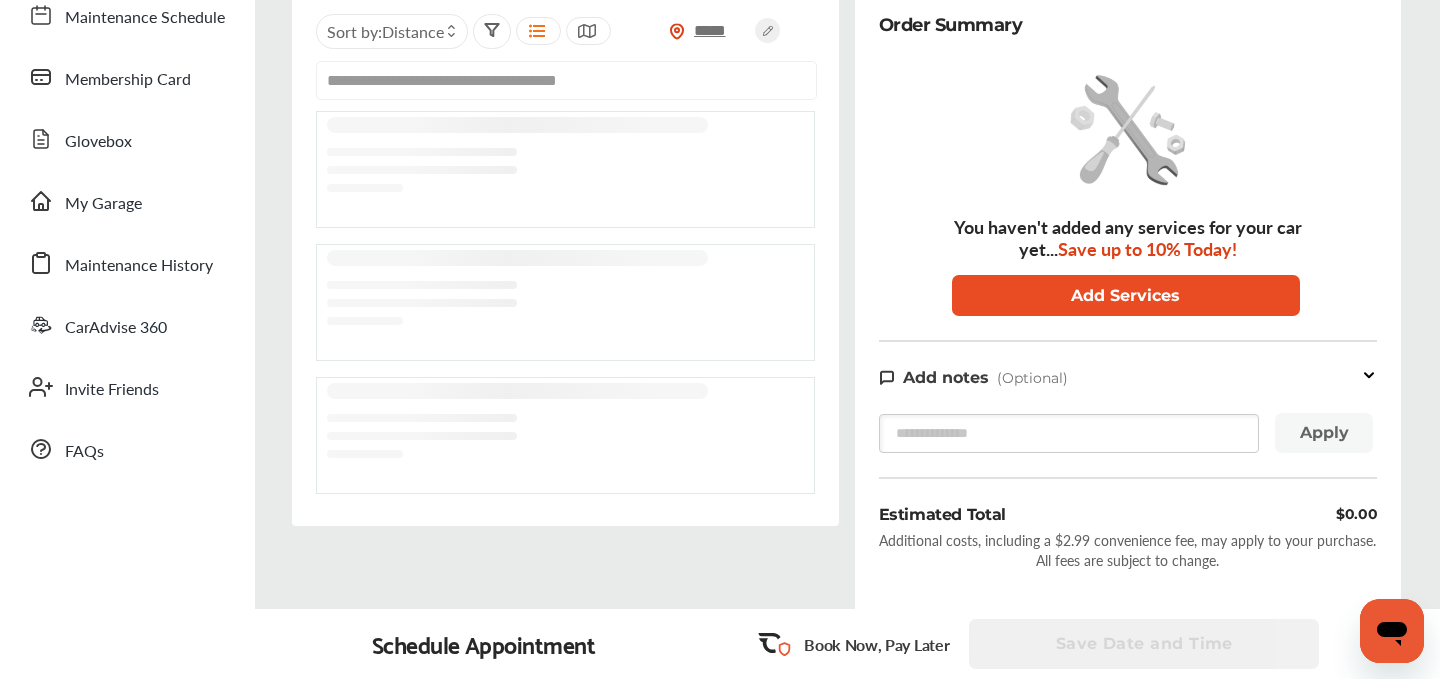 click on "Add Services" at bounding box center (1126, 295) 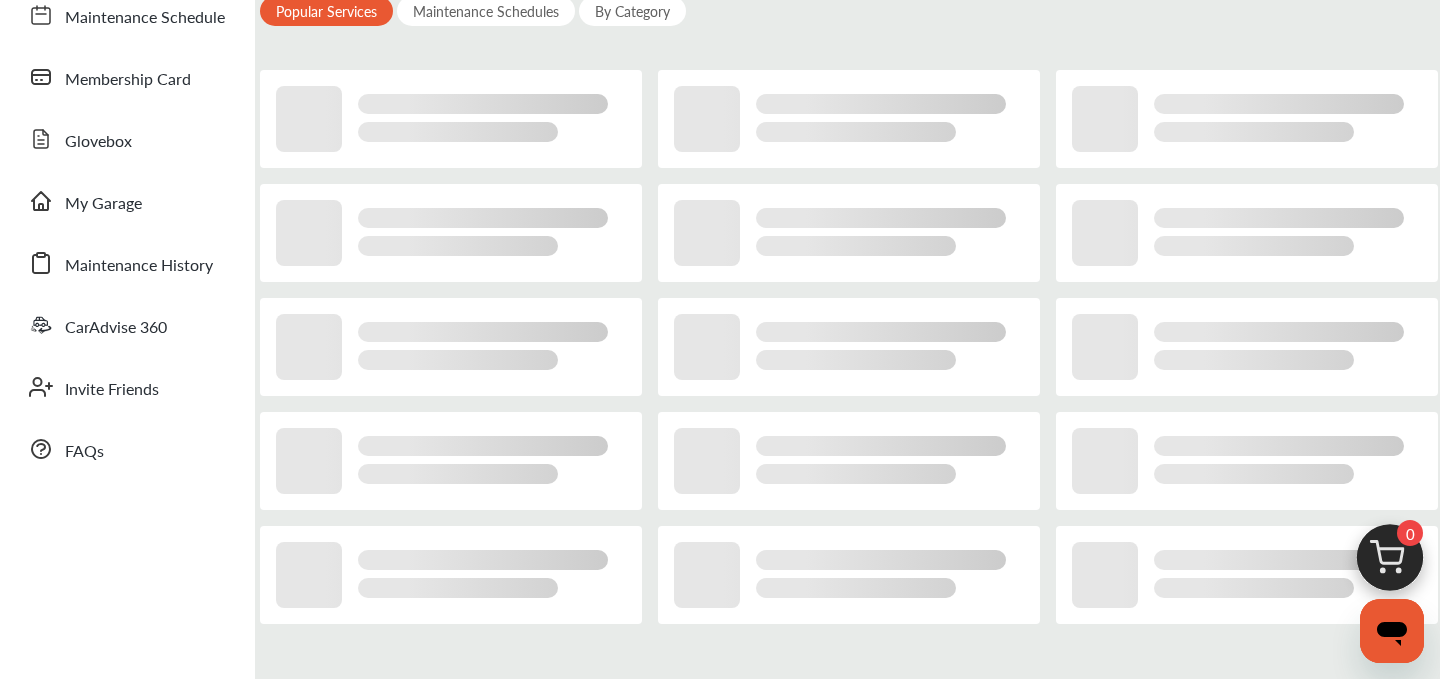 scroll, scrollTop: 0, scrollLeft: 0, axis: both 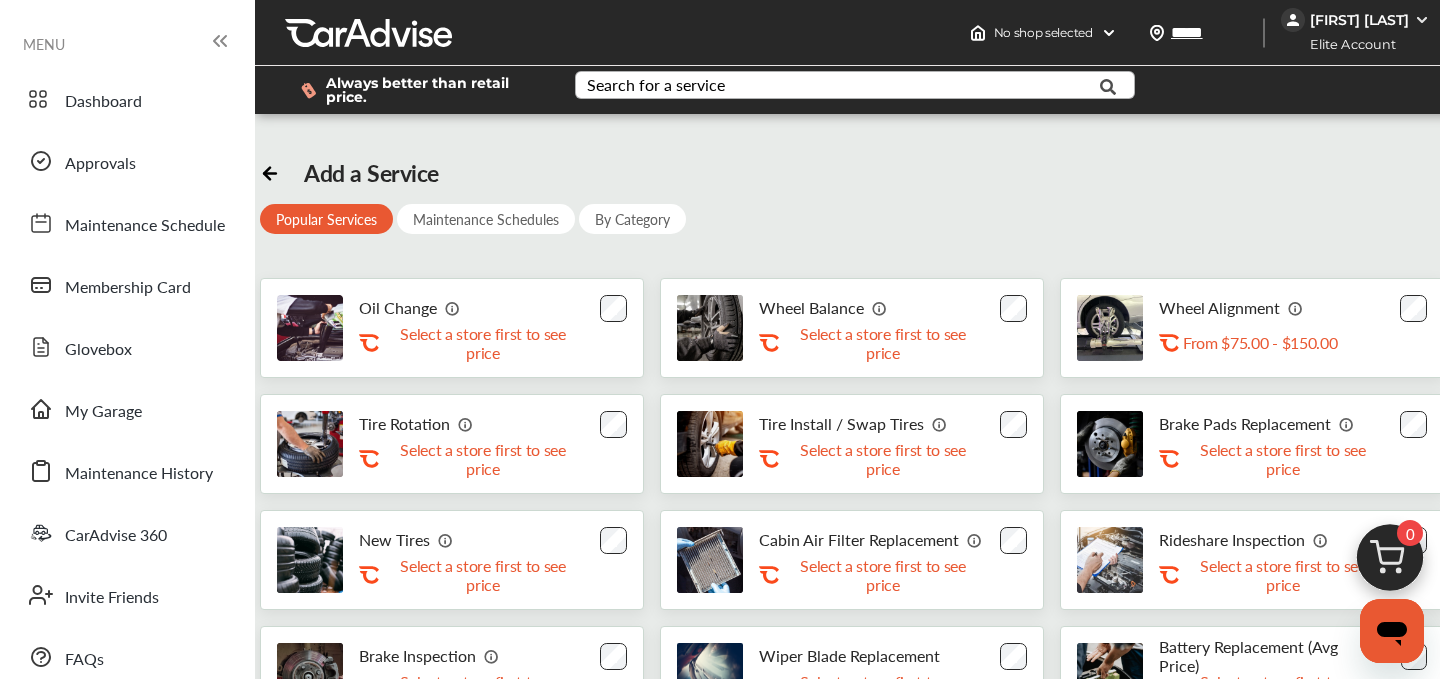 click on "Search for a service" at bounding box center (656, 85) 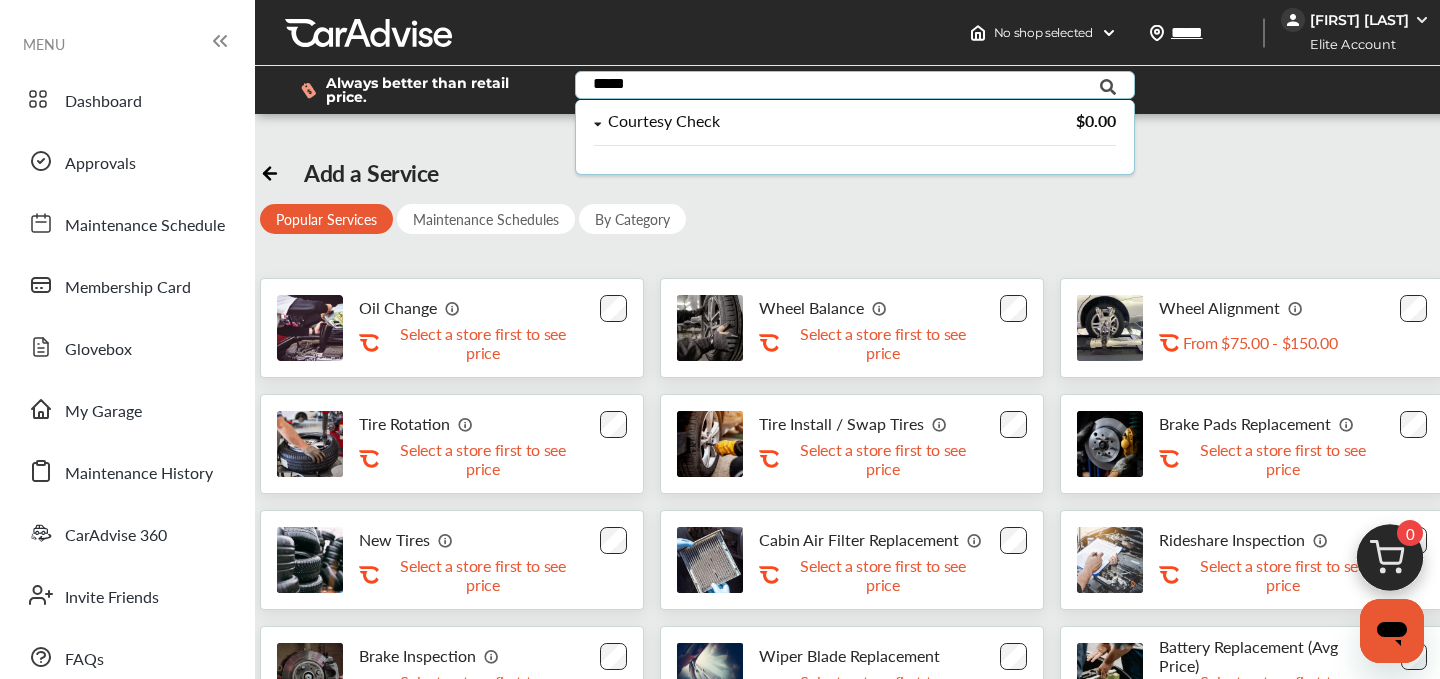type on "*****" 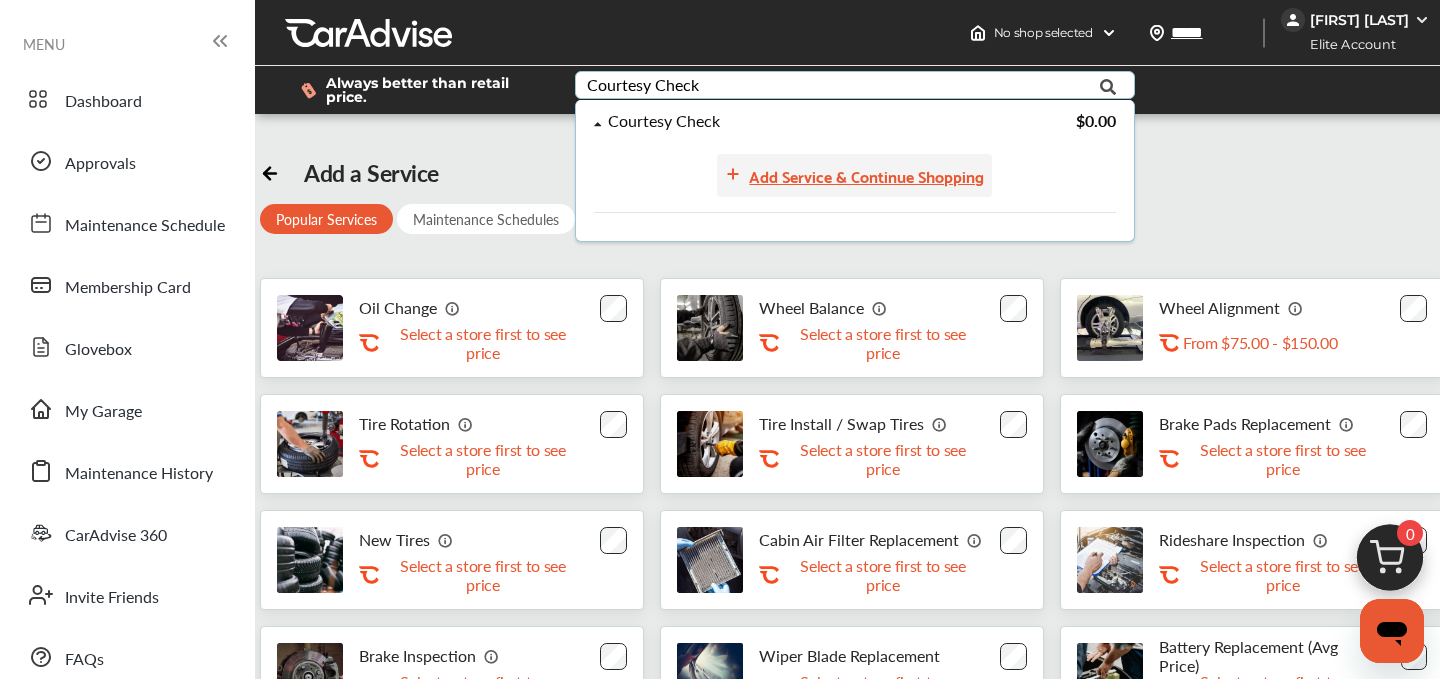 click on "Add Service & Continue Shopping" at bounding box center (866, 175) 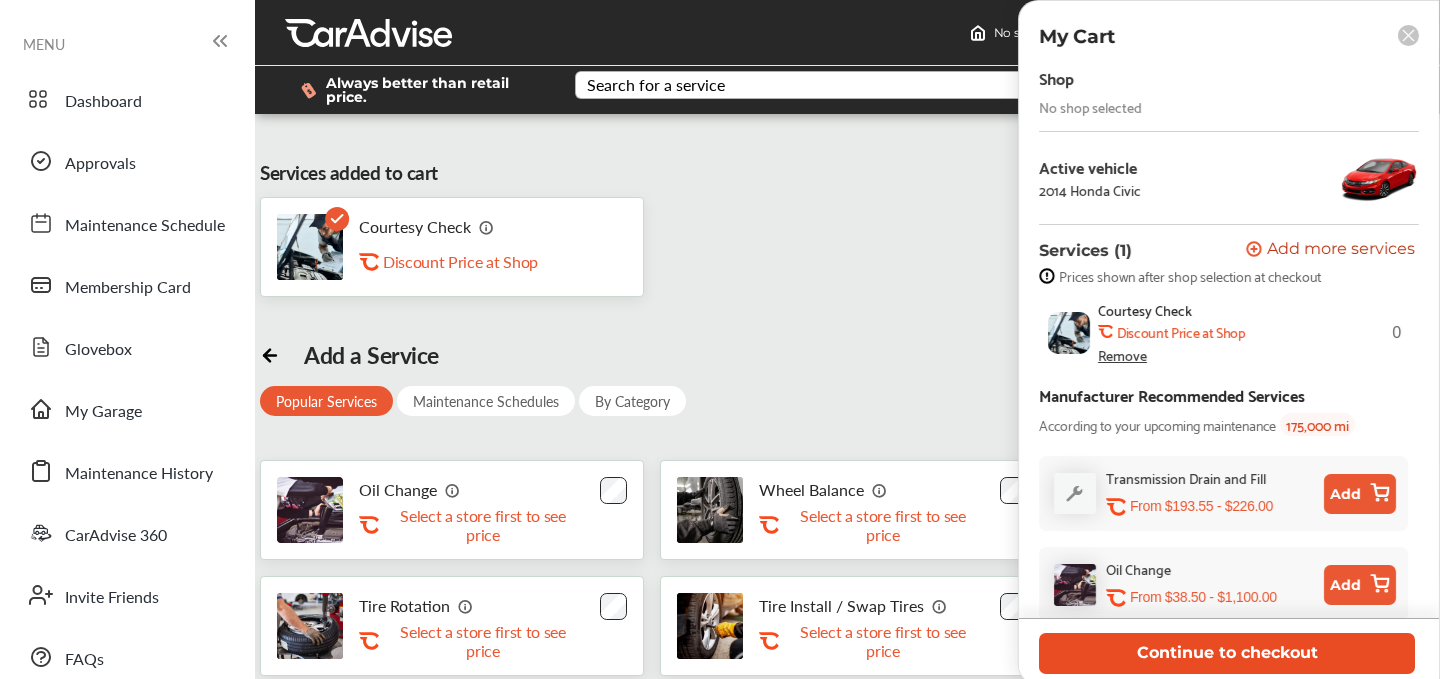 click on "Continue to checkout" at bounding box center [1227, 653] 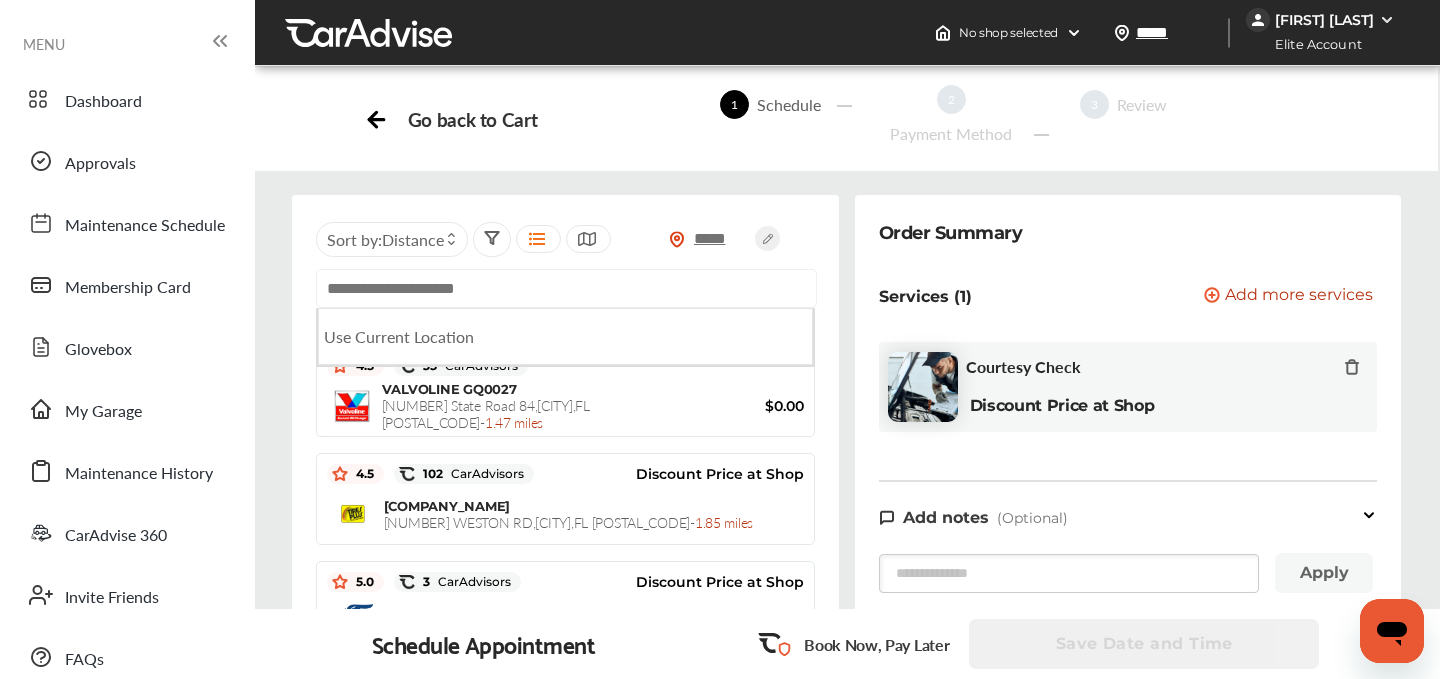 click at bounding box center (566, 288) 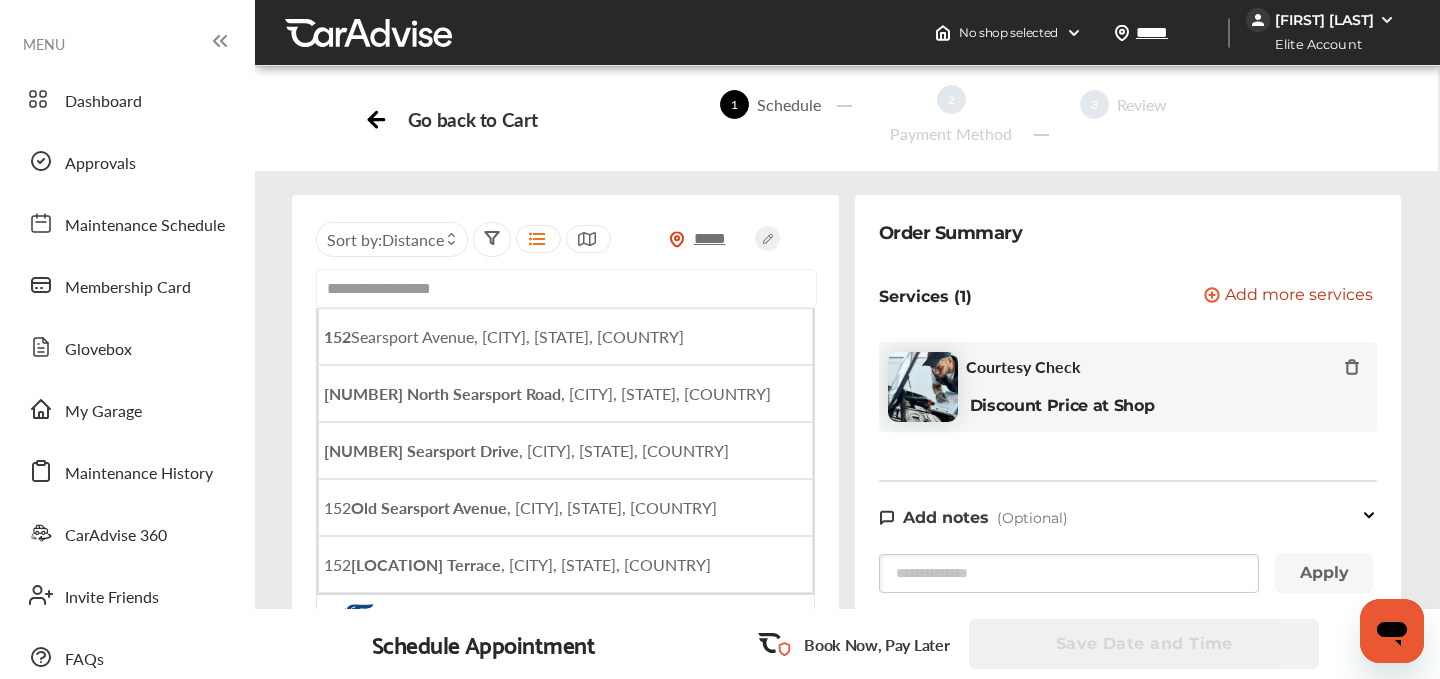 click on "[NUMBER]  Searsport Avenue, [CITY], [STATE], [COUNTRY]" at bounding box center (504, 336) 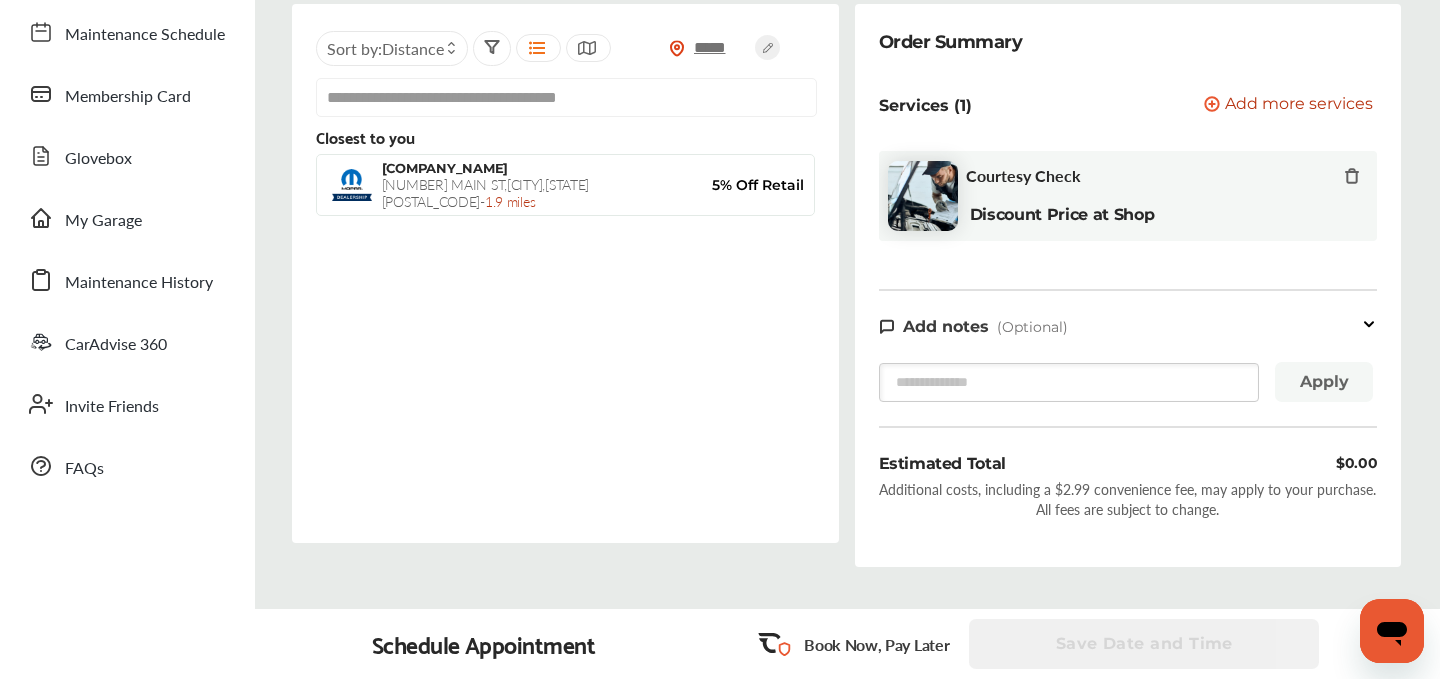 scroll, scrollTop: 218, scrollLeft: 0, axis: vertical 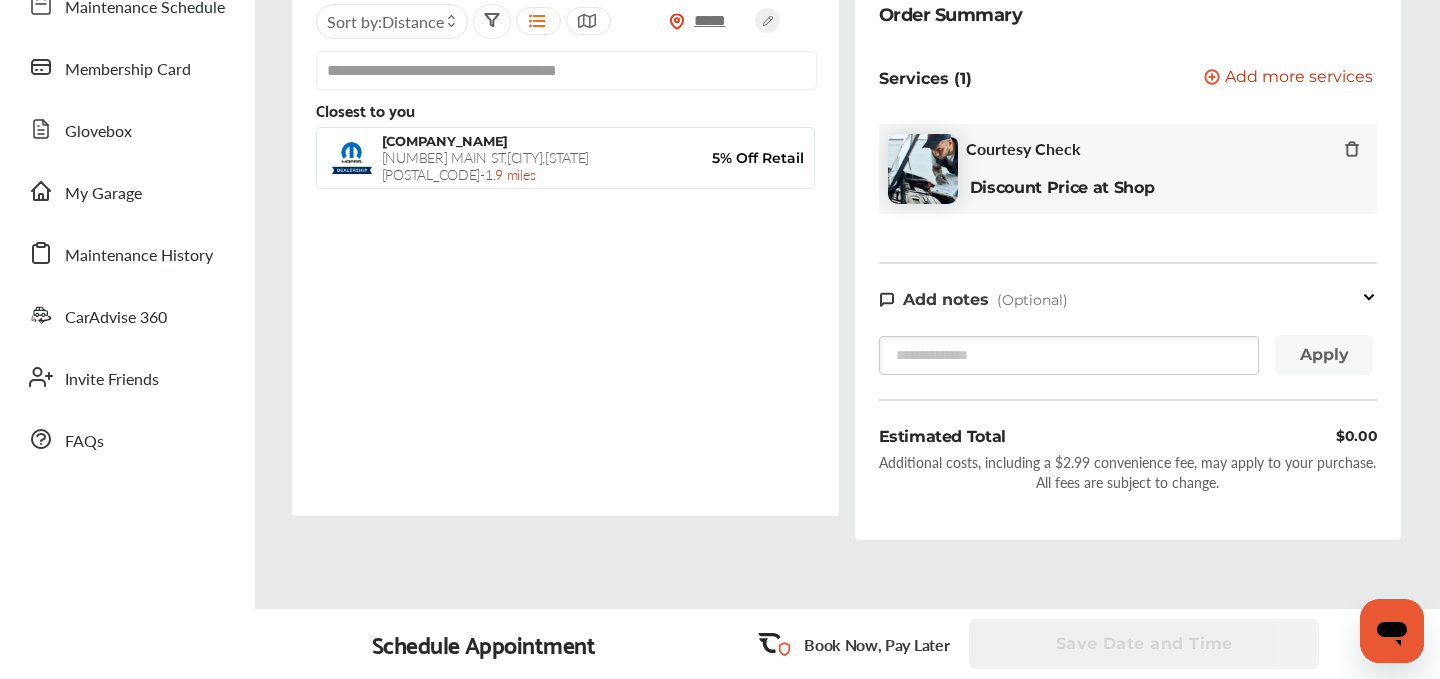 click at bounding box center [1352, 150] 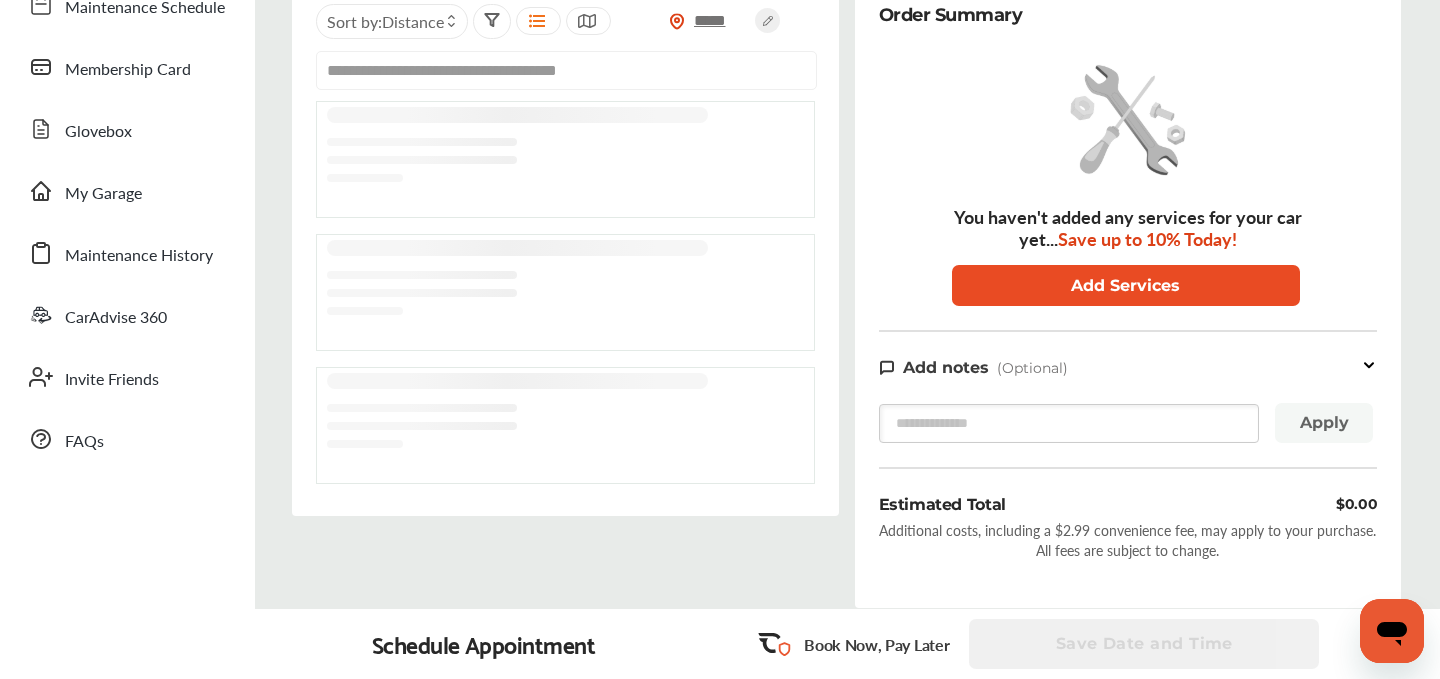 click on "Add Services" at bounding box center (1126, 285) 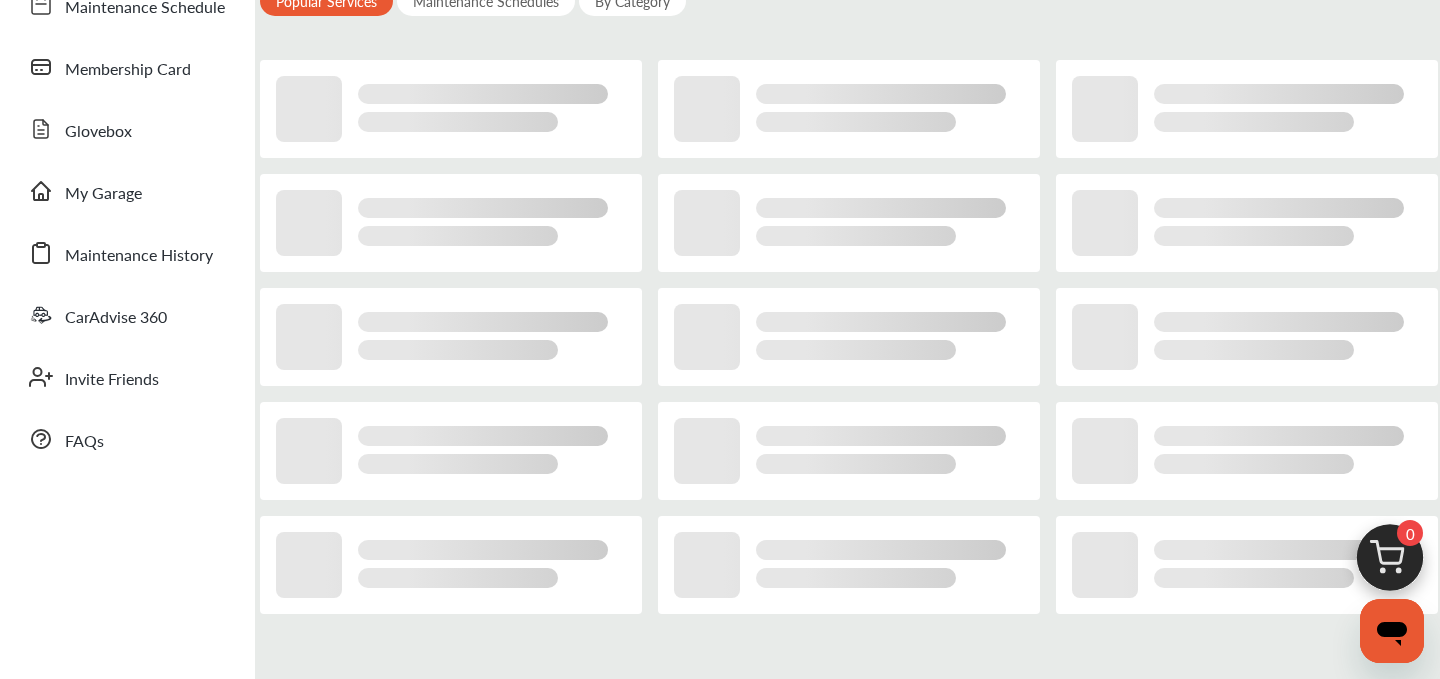 scroll, scrollTop: 0, scrollLeft: 0, axis: both 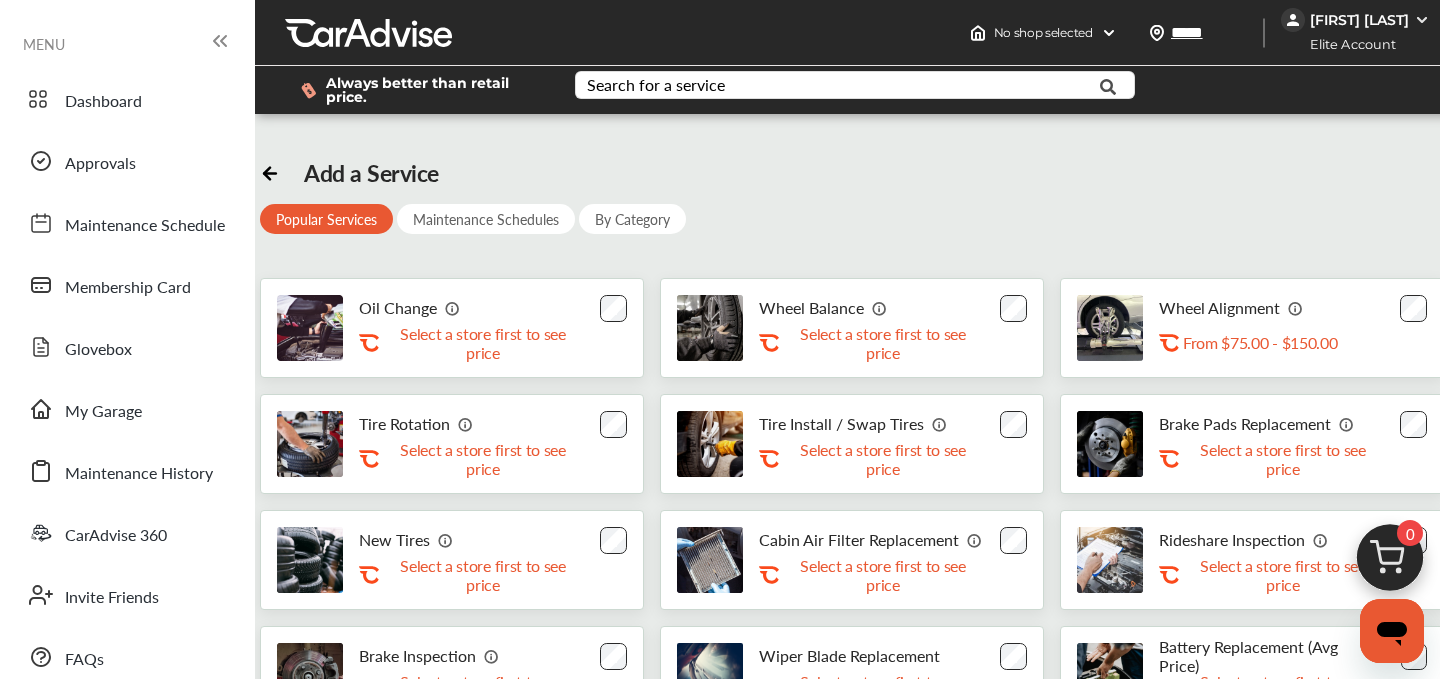 click on "Always better than retail price. Search for a service Search for... All Common Services Maintenance Schedules" at bounding box center [865, 90] 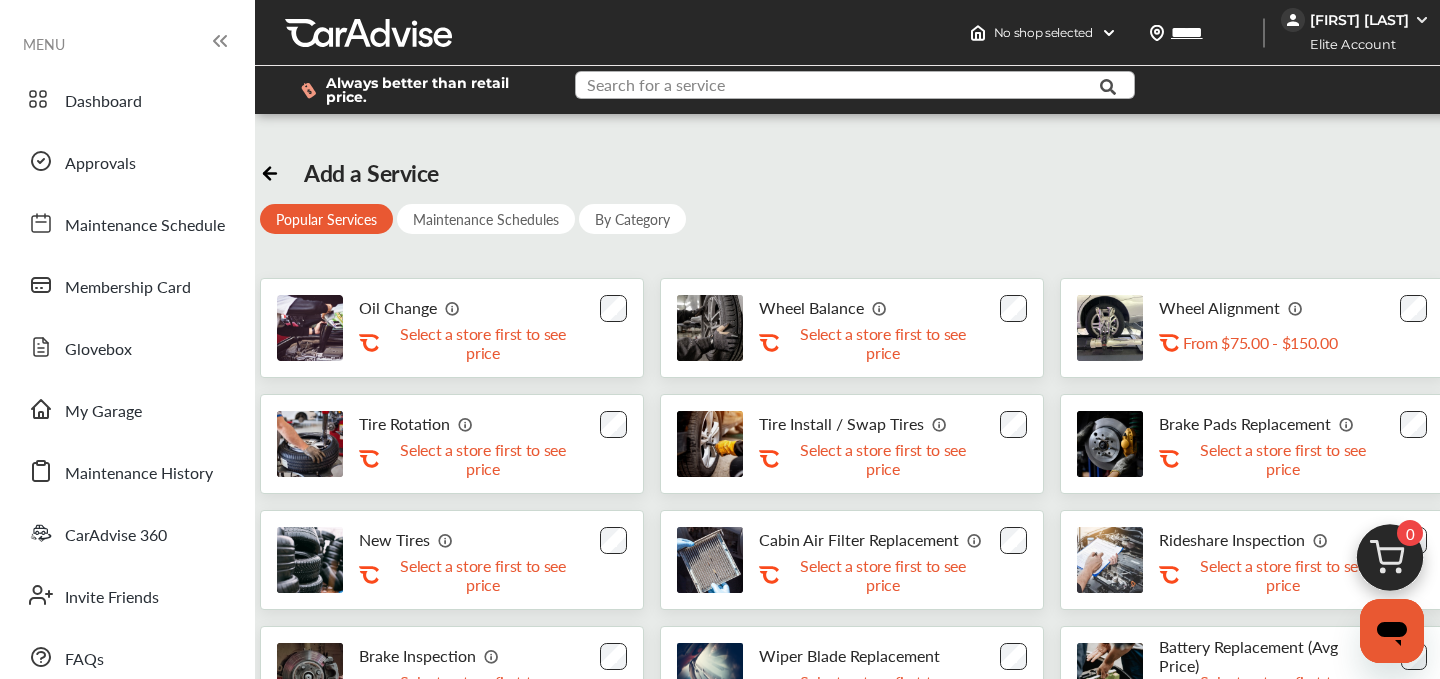 click at bounding box center (839, 87) 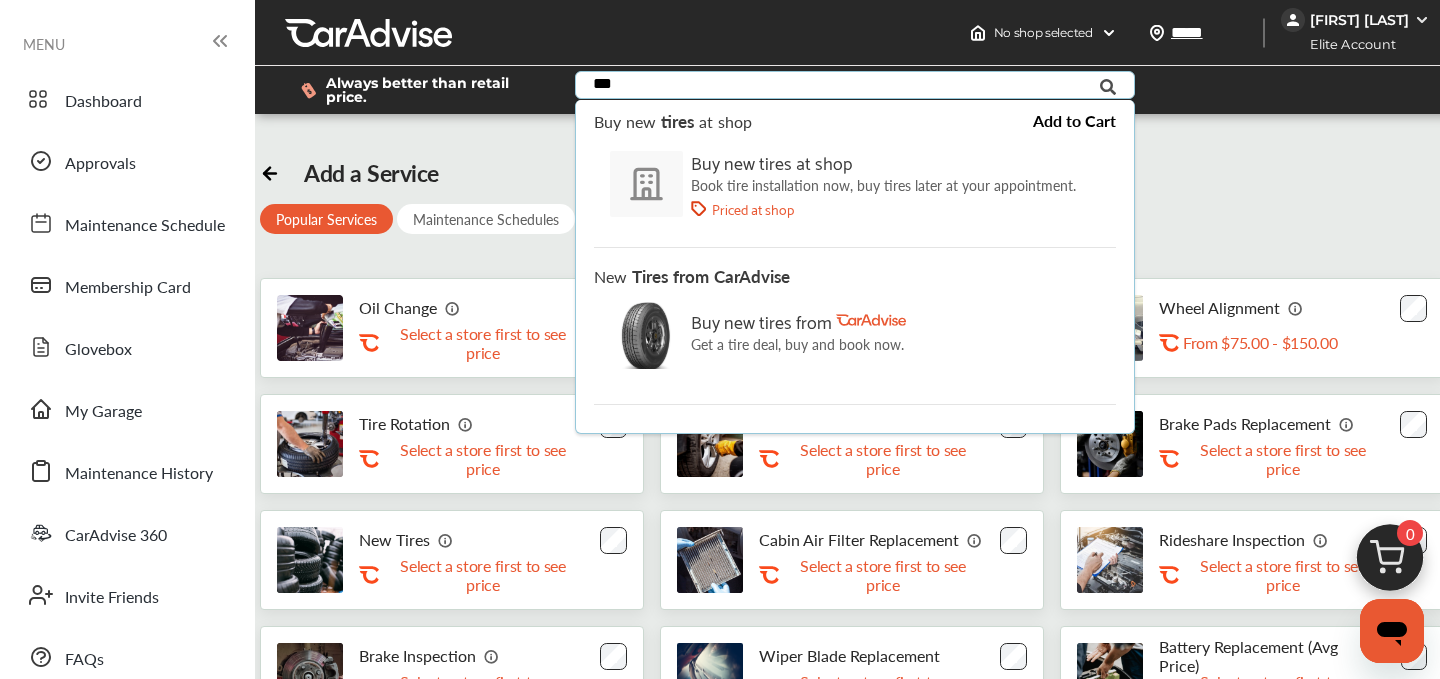 type on "***" 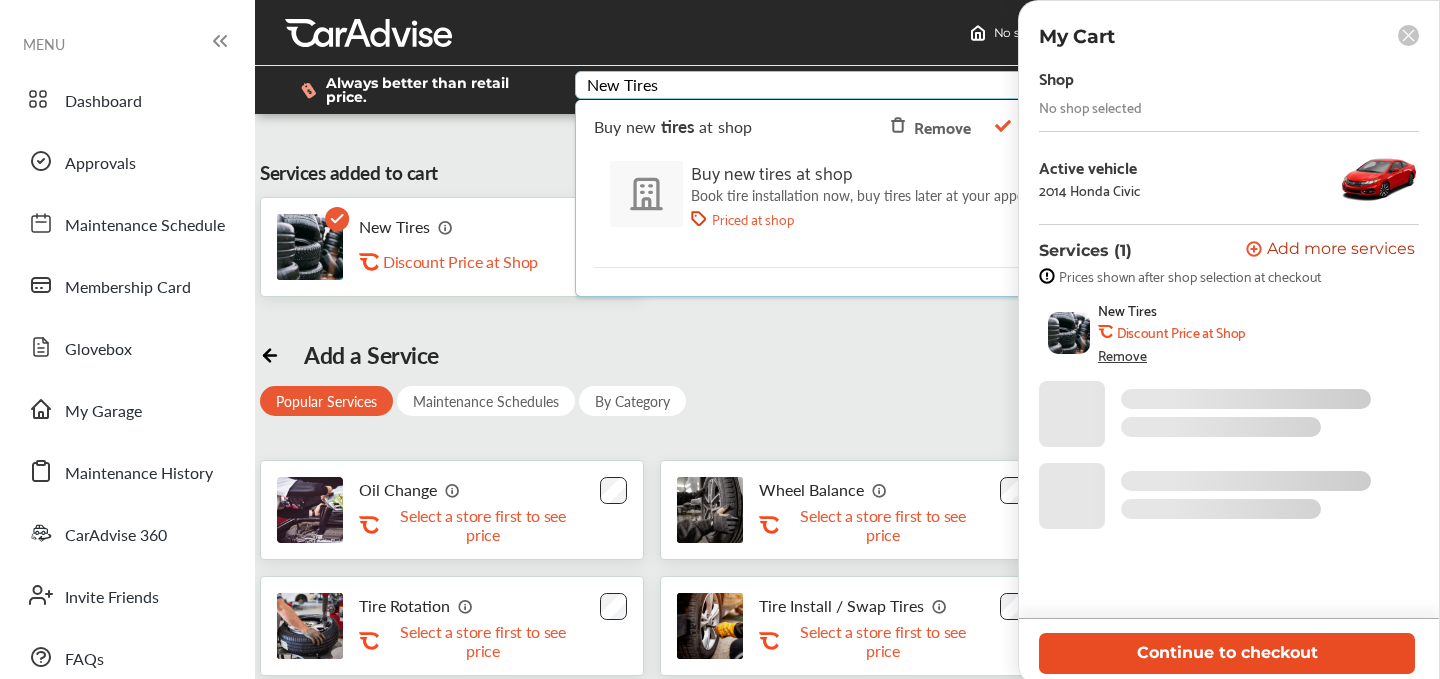 click on "Continue to checkout" at bounding box center [1227, 653] 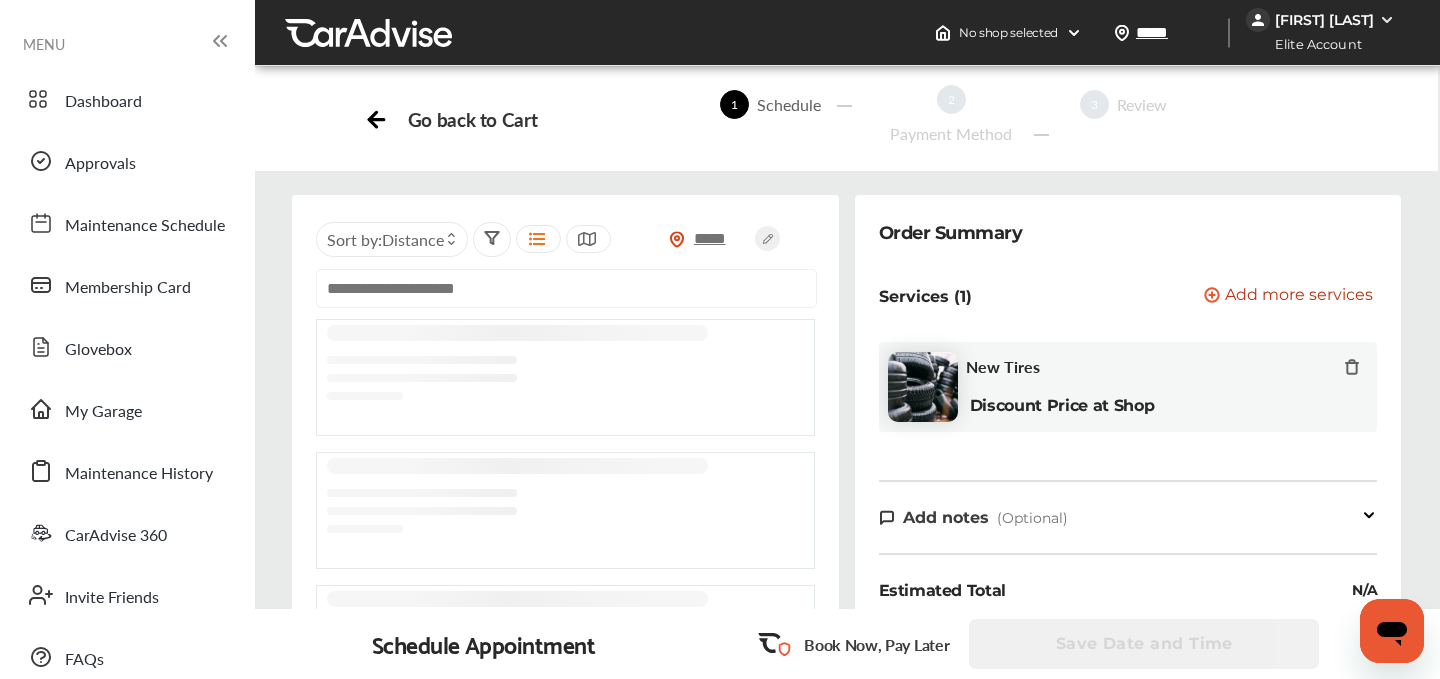click at bounding box center (566, 288) 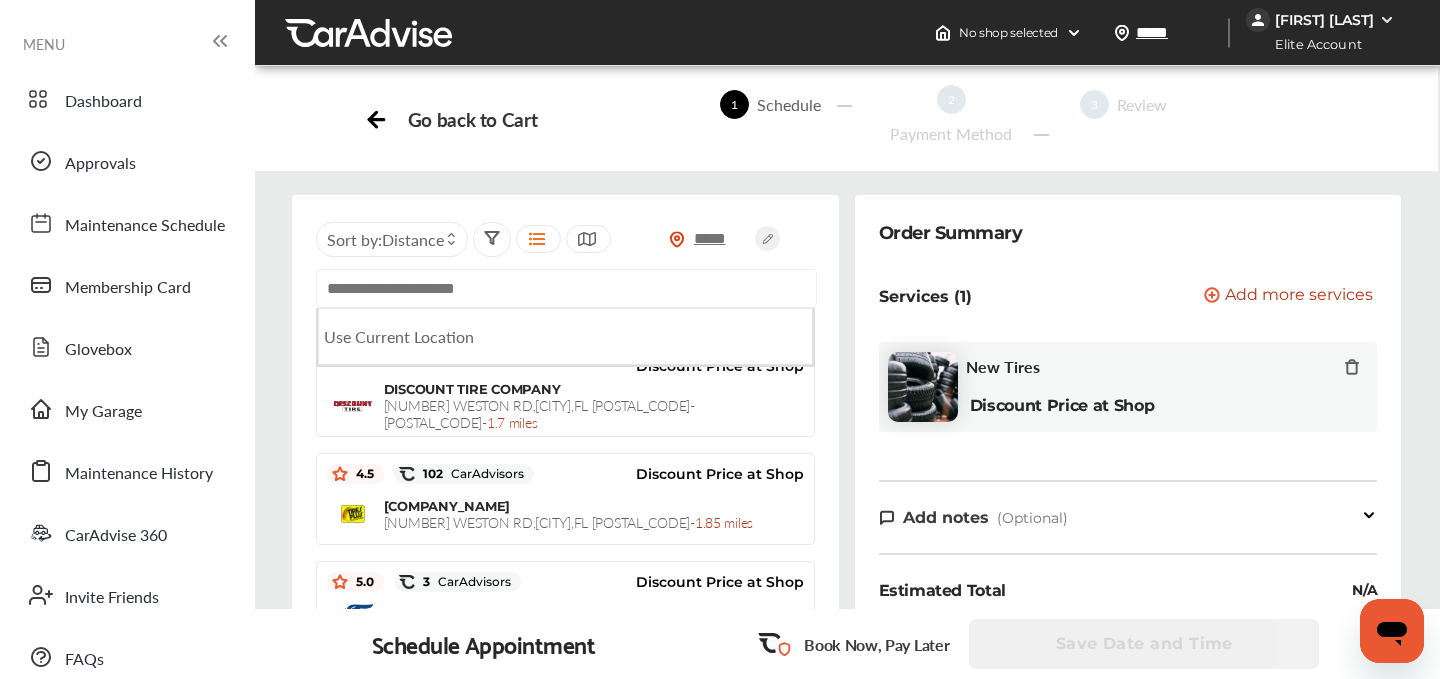 paste on "**********" 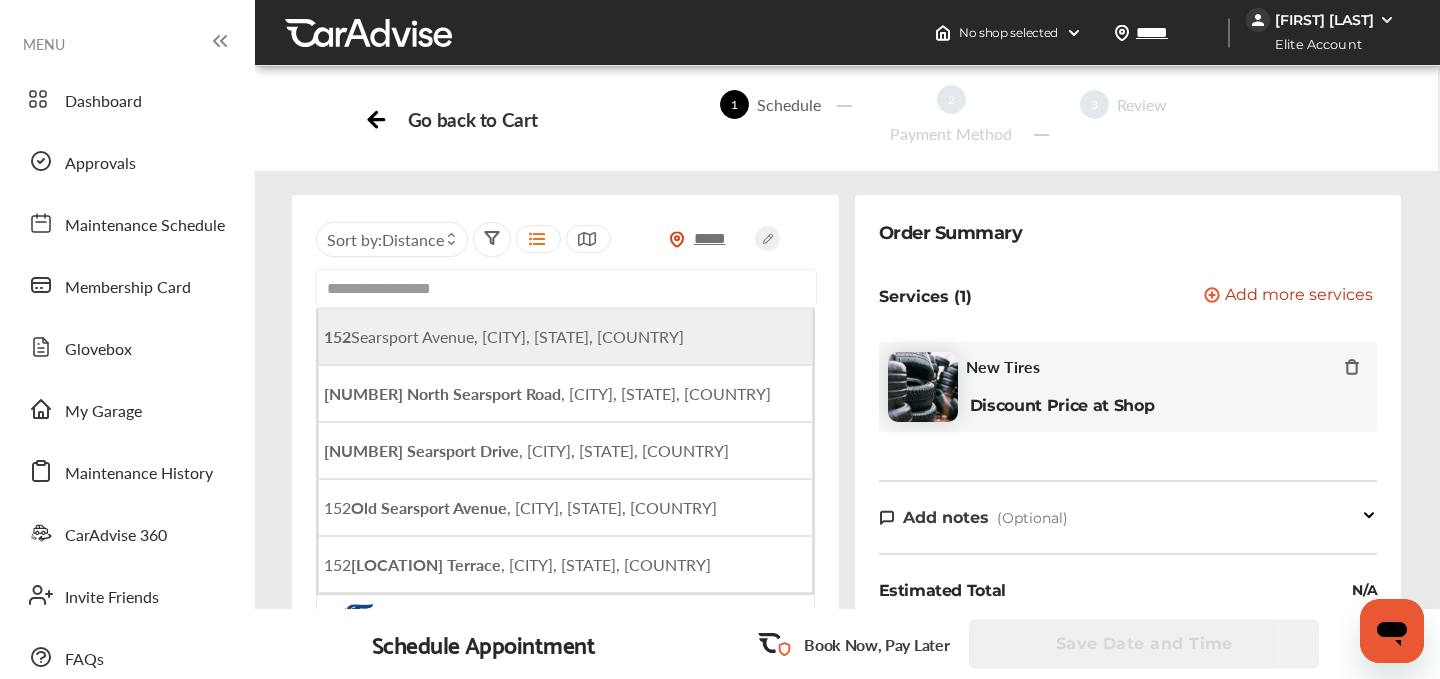 click on "[NUMBER]  Searsport Avenue, [CITY], [STATE], [COUNTRY]" at bounding box center [504, 336] 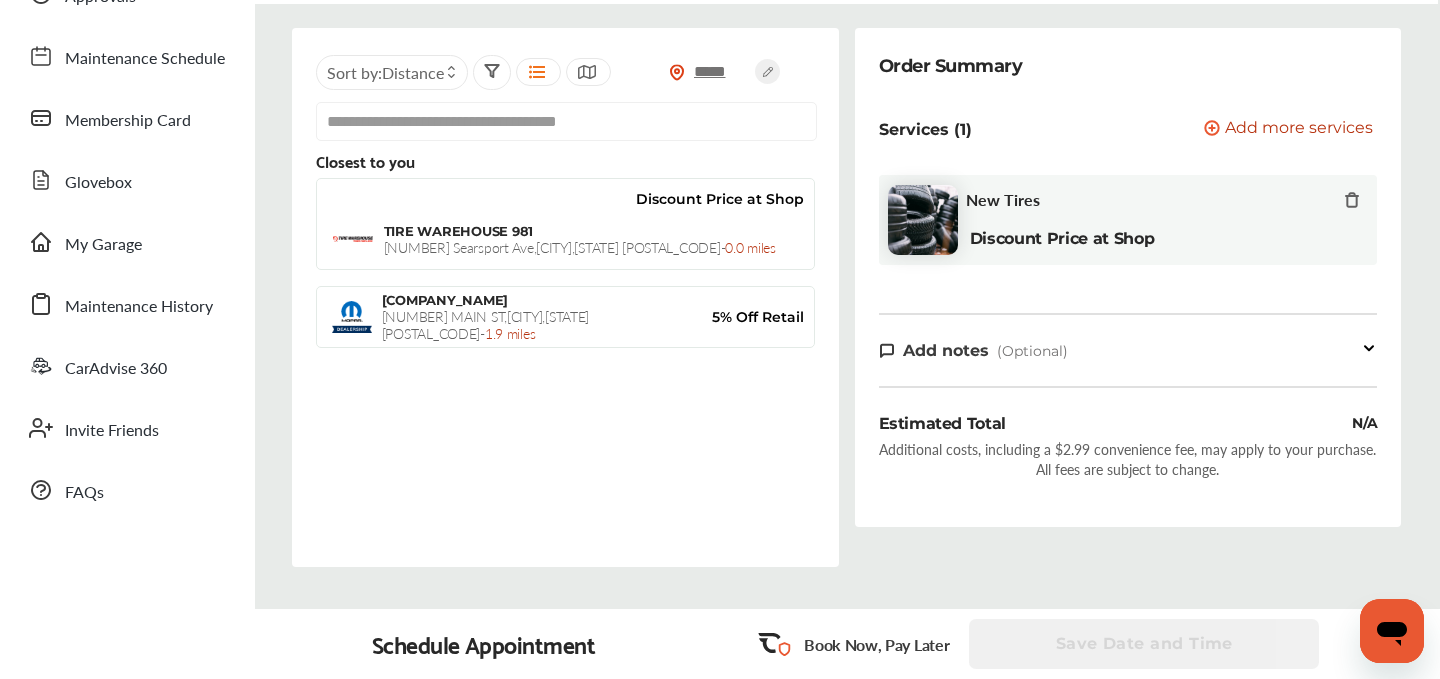 scroll, scrollTop: 240, scrollLeft: 0, axis: vertical 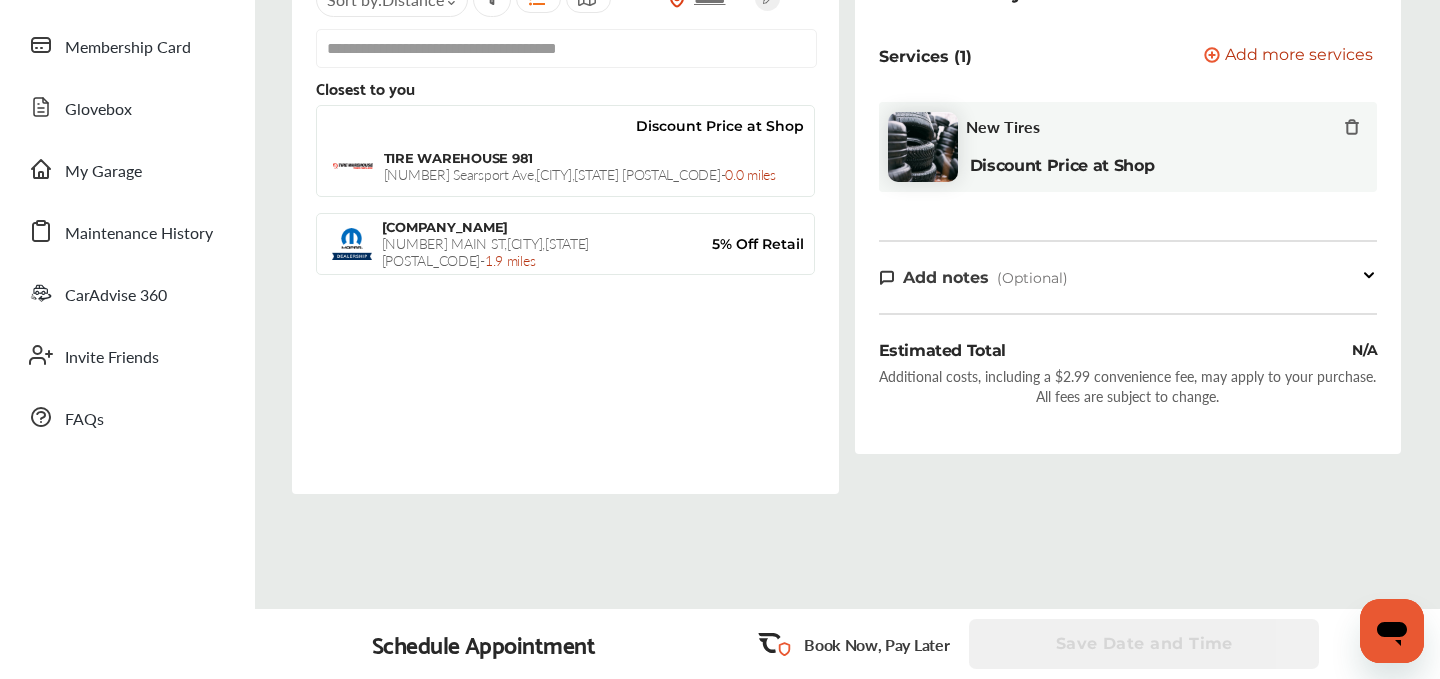 click 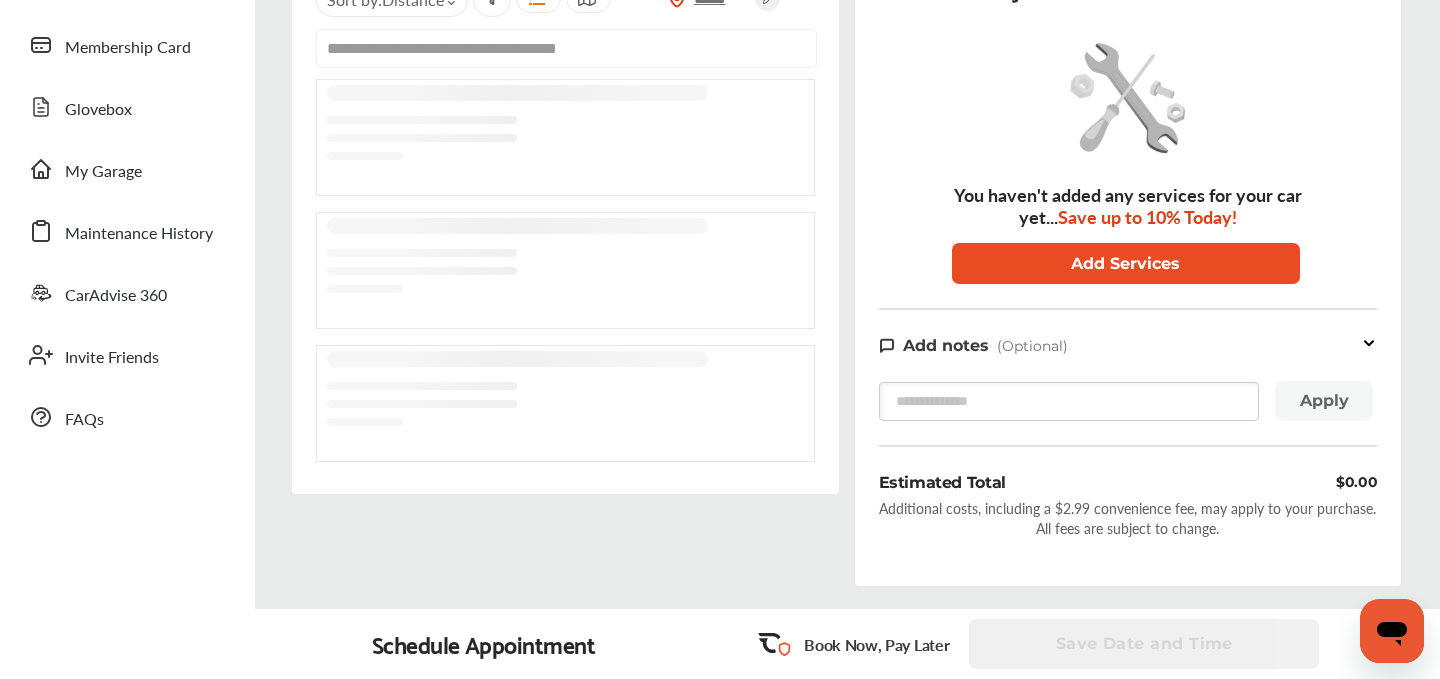 click on "Add Services" at bounding box center [1126, 263] 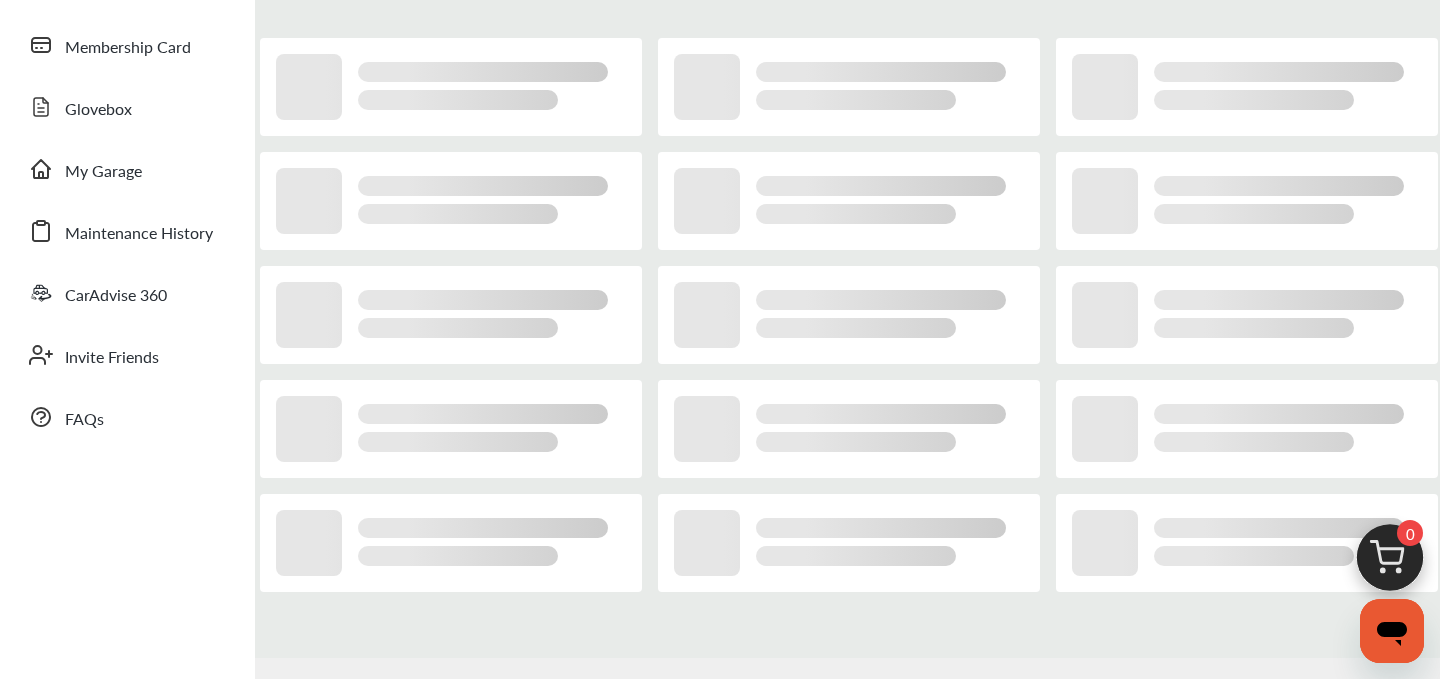 scroll, scrollTop: 0, scrollLeft: 0, axis: both 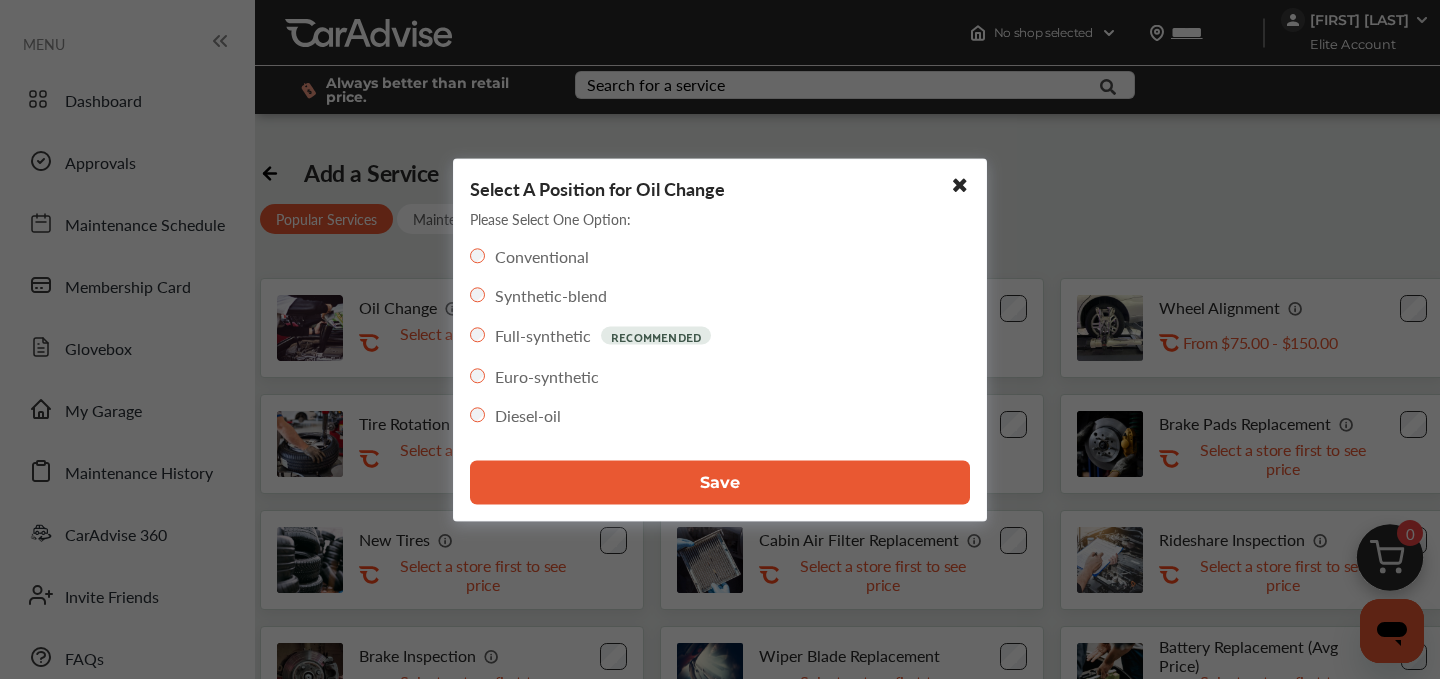 click on "Save" at bounding box center (720, 482) 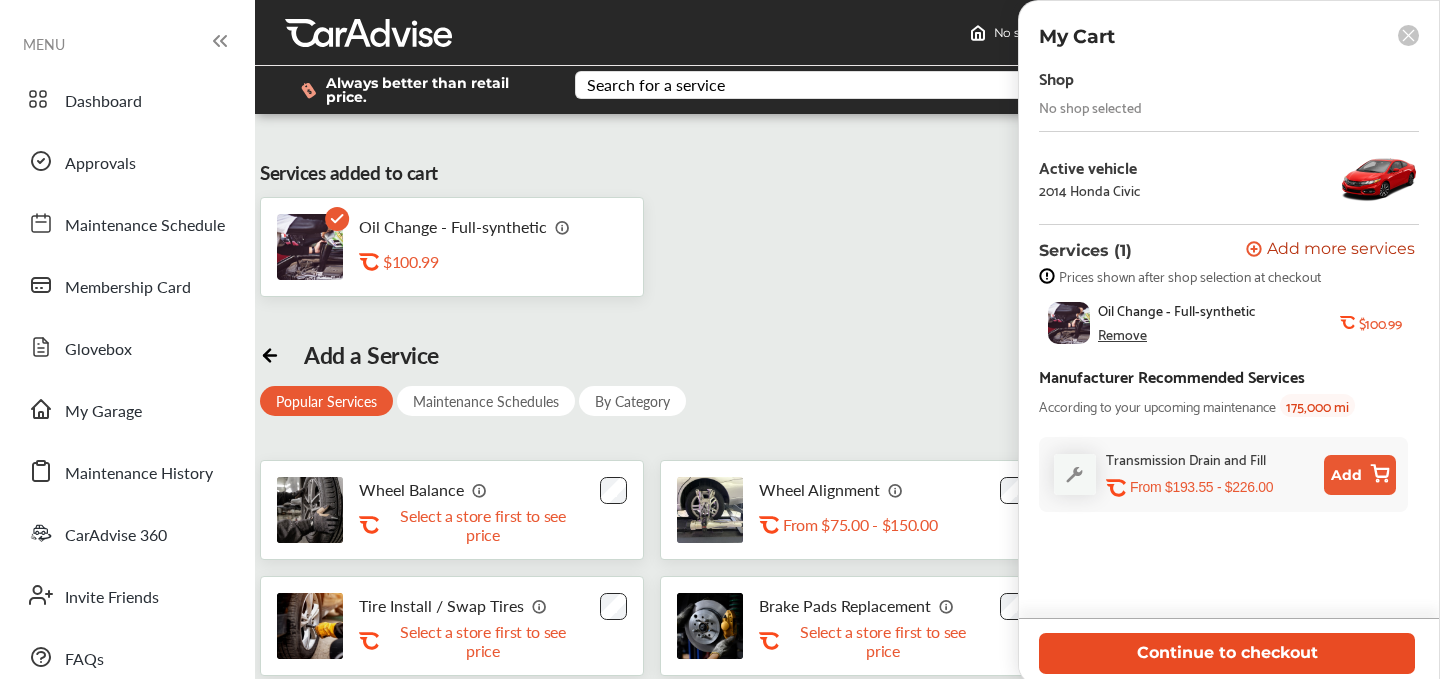 click on "Continue to checkout" at bounding box center (1227, 653) 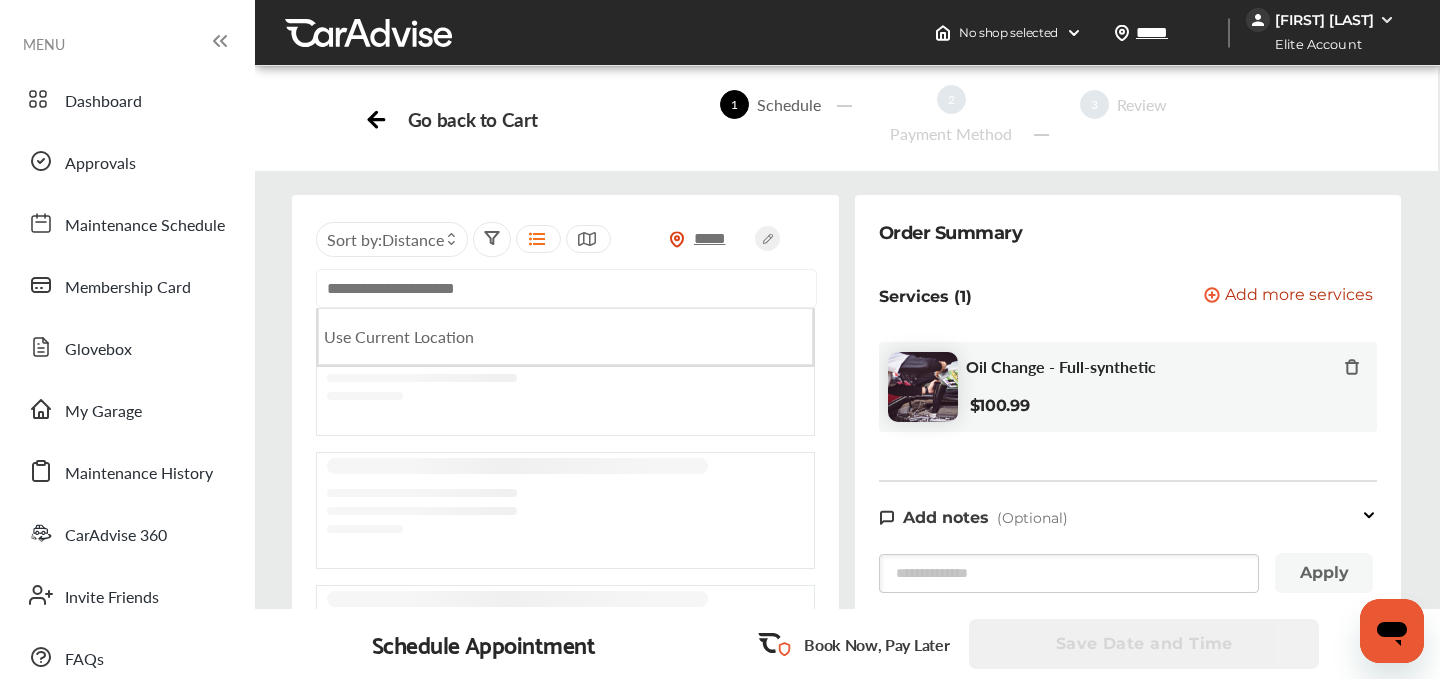 click at bounding box center (566, 288) 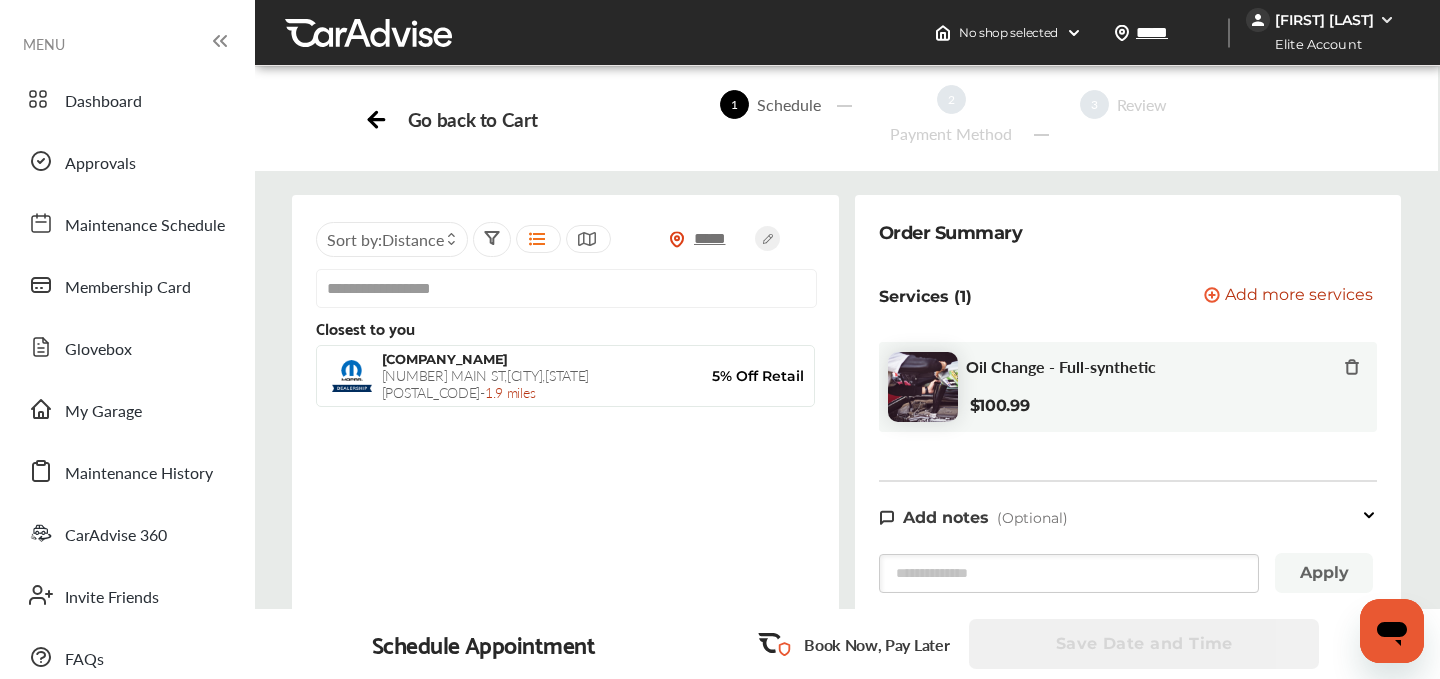 scroll, scrollTop: 12, scrollLeft: 0, axis: vertical 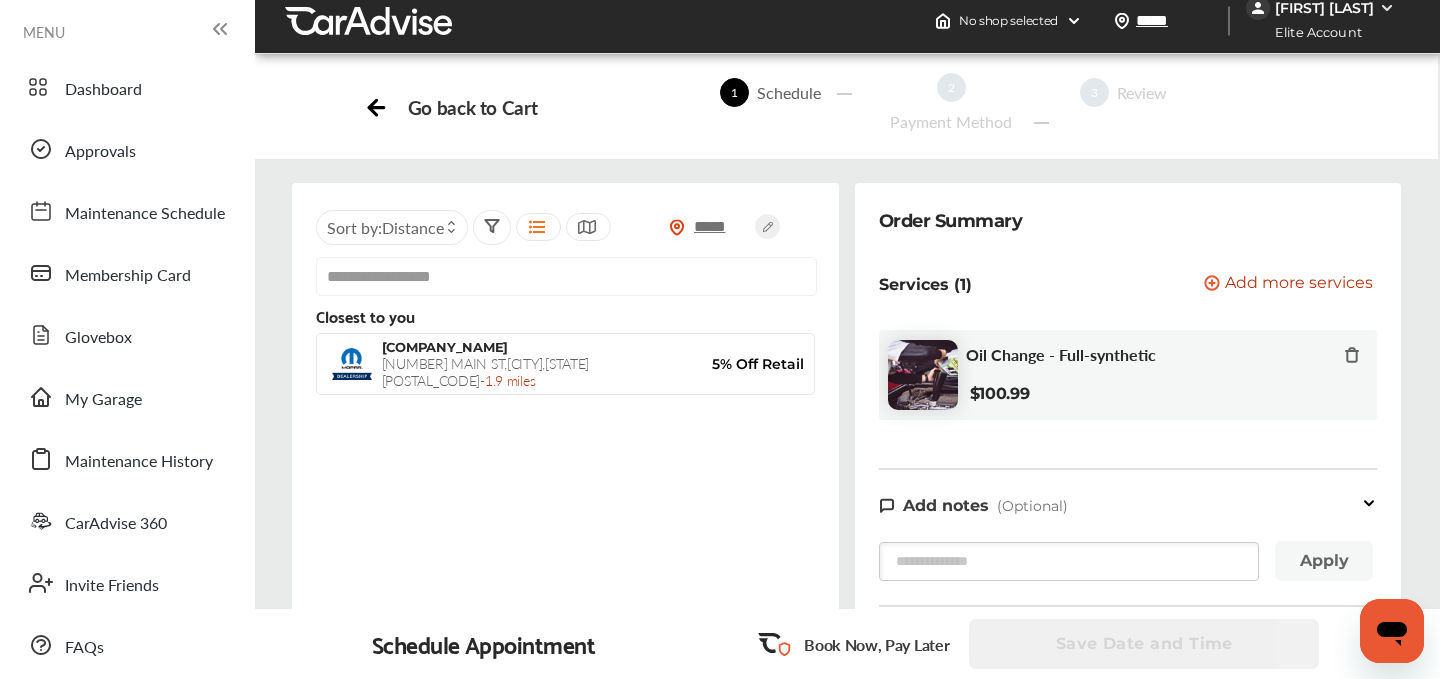 type on "**********" 